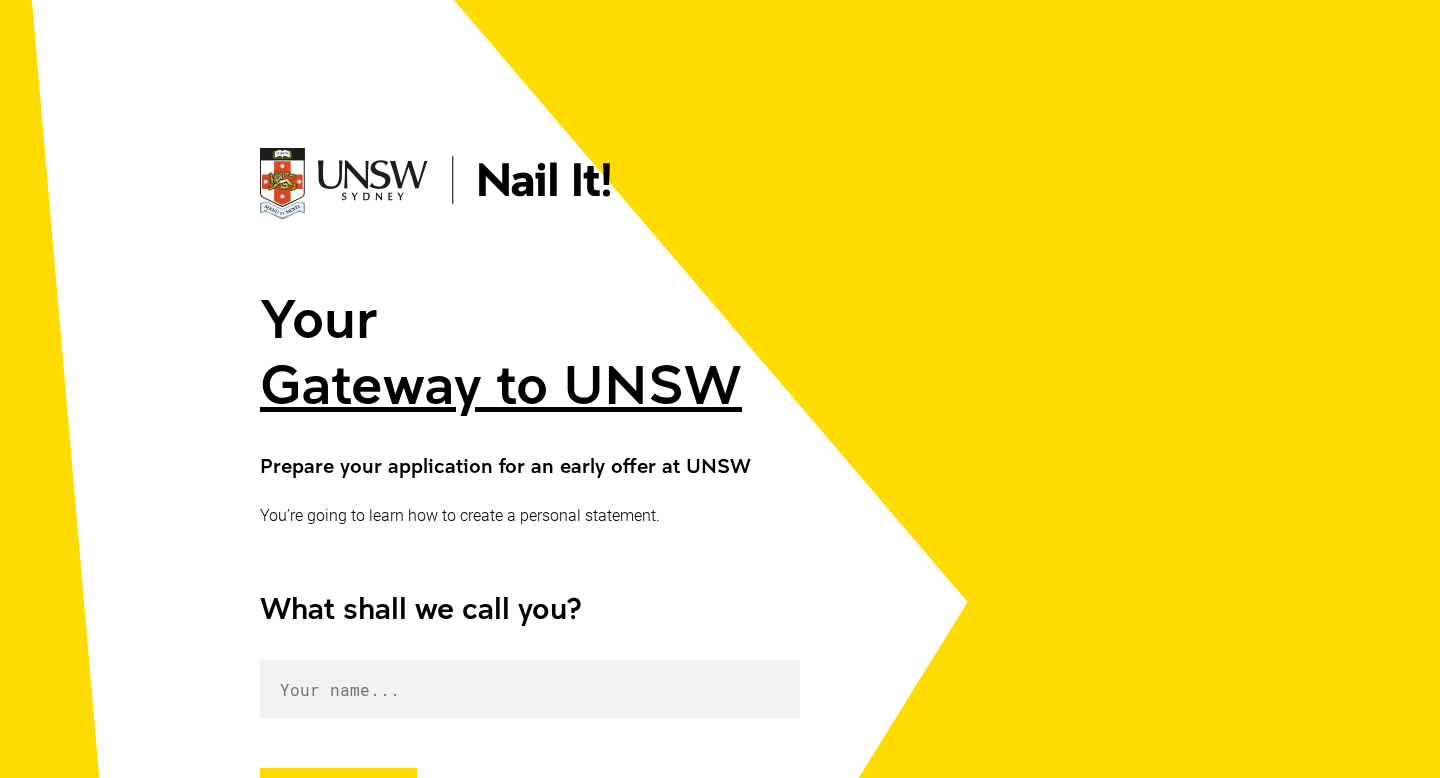 scroll, scrollTop: 238, scrollLeft: 0, axis: vertical 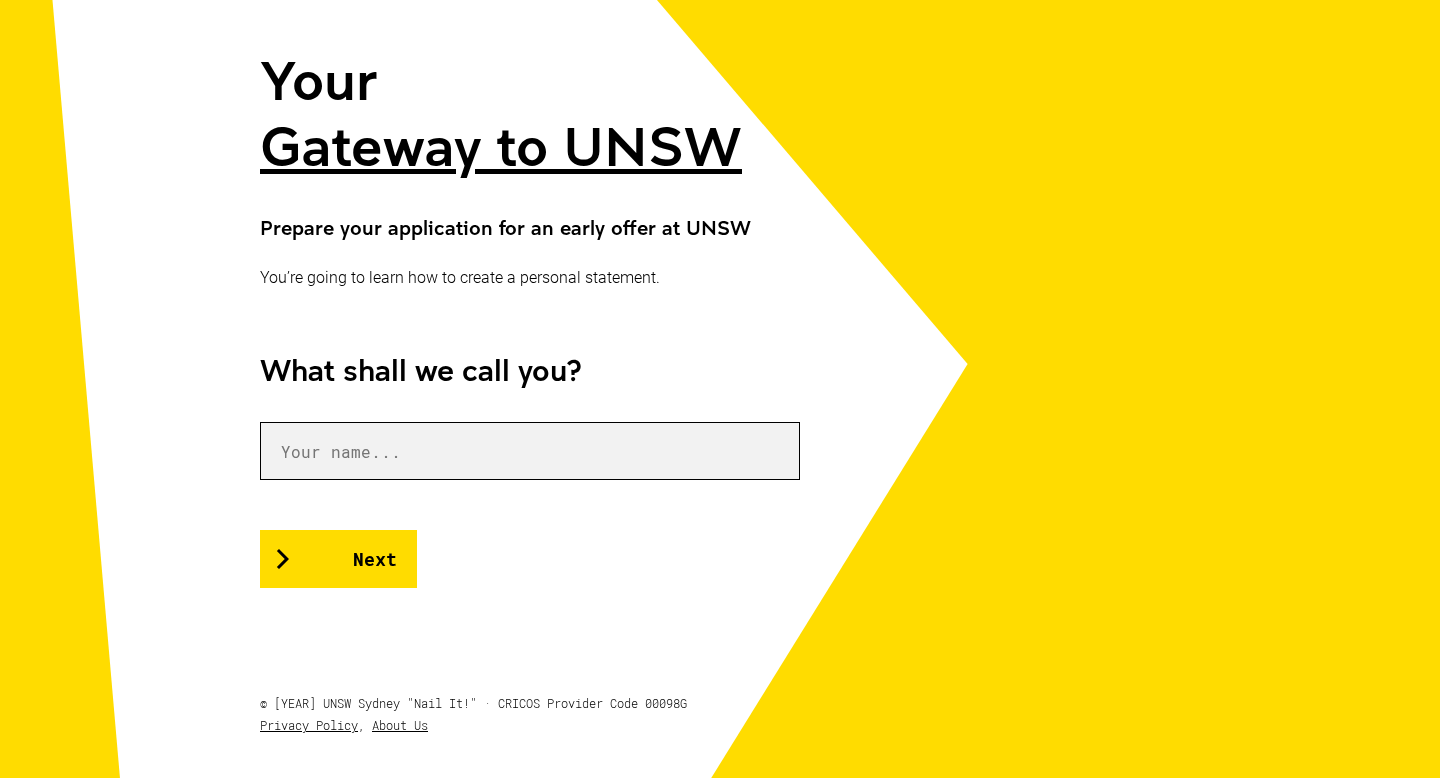 click at bounding box center (530, 451) 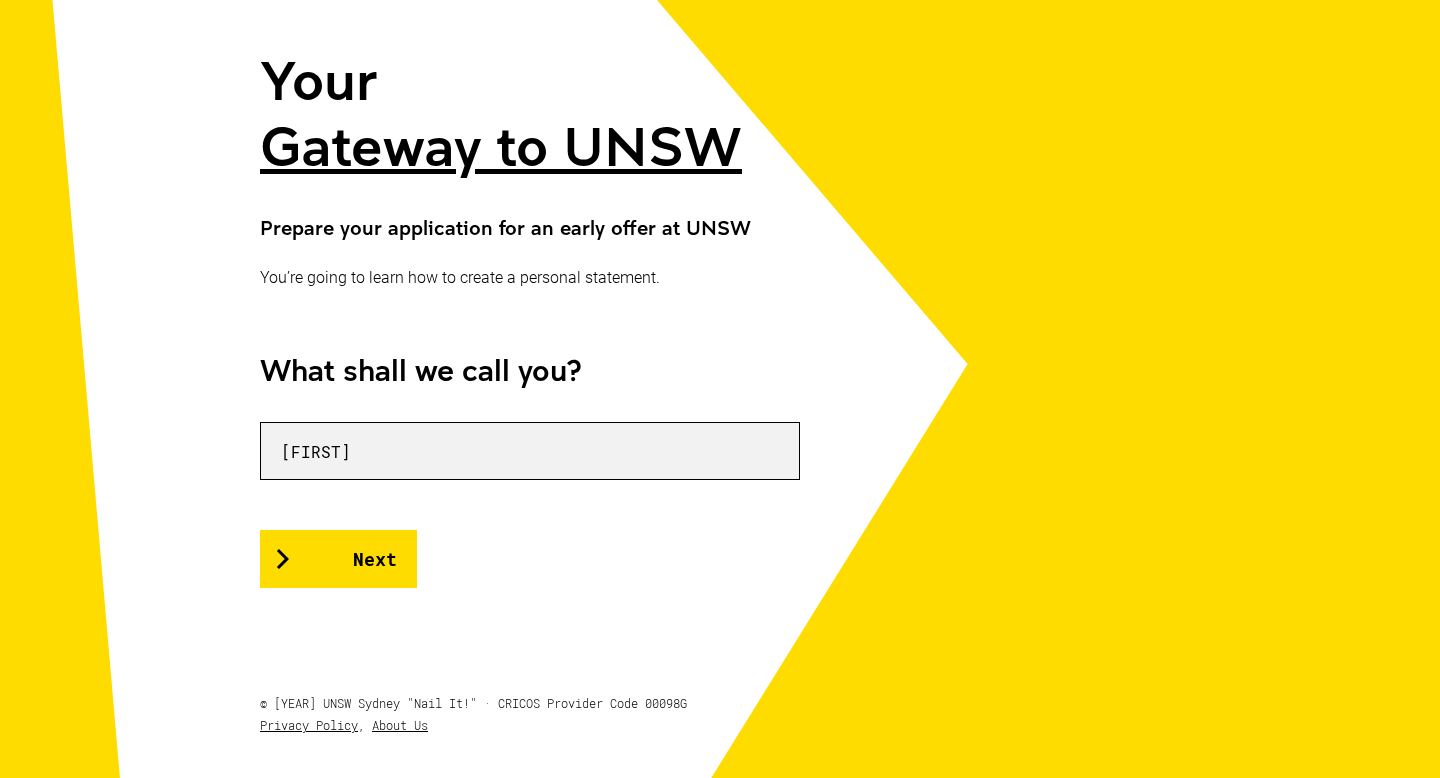 click on "[FIRST]" at bounding box center [530, 451] 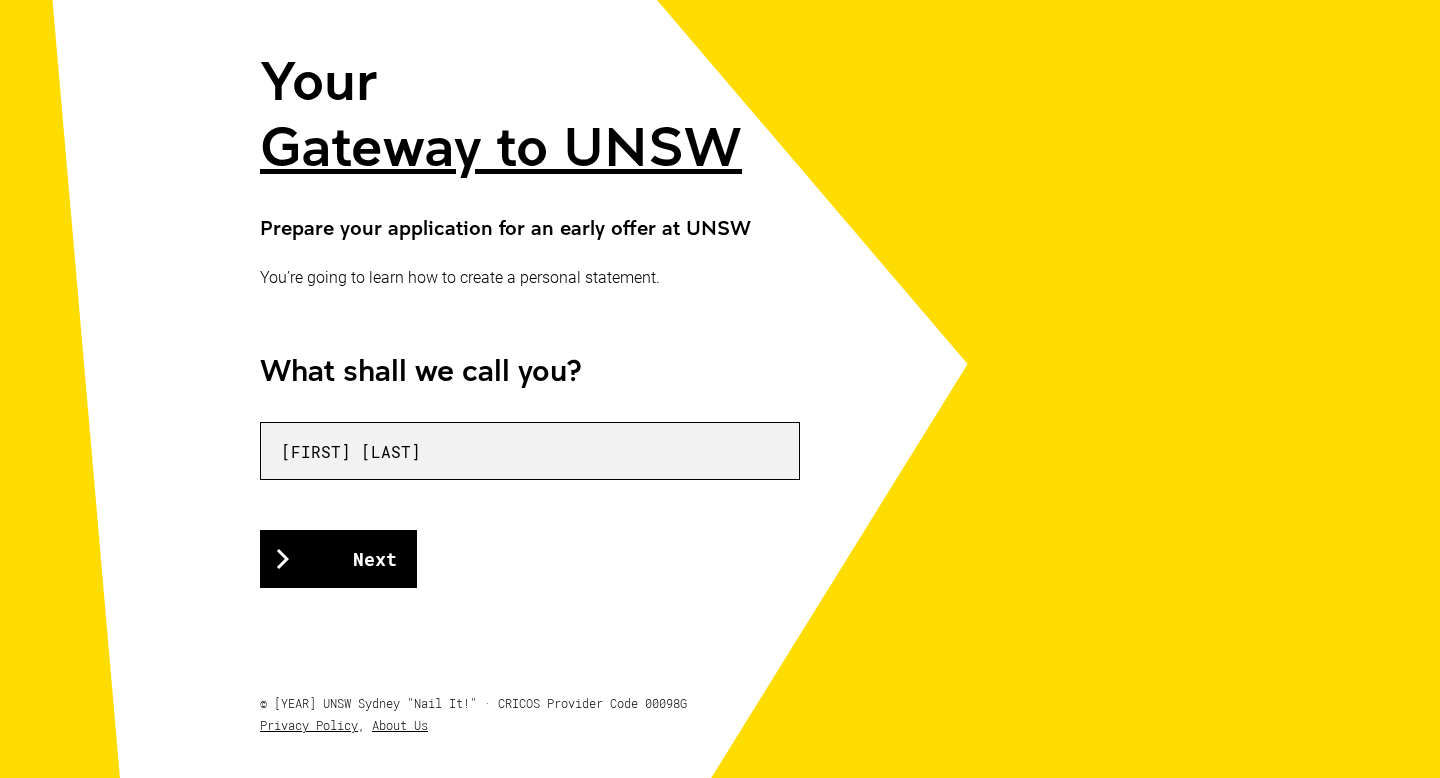 type on "[FIRST] [LAST]" 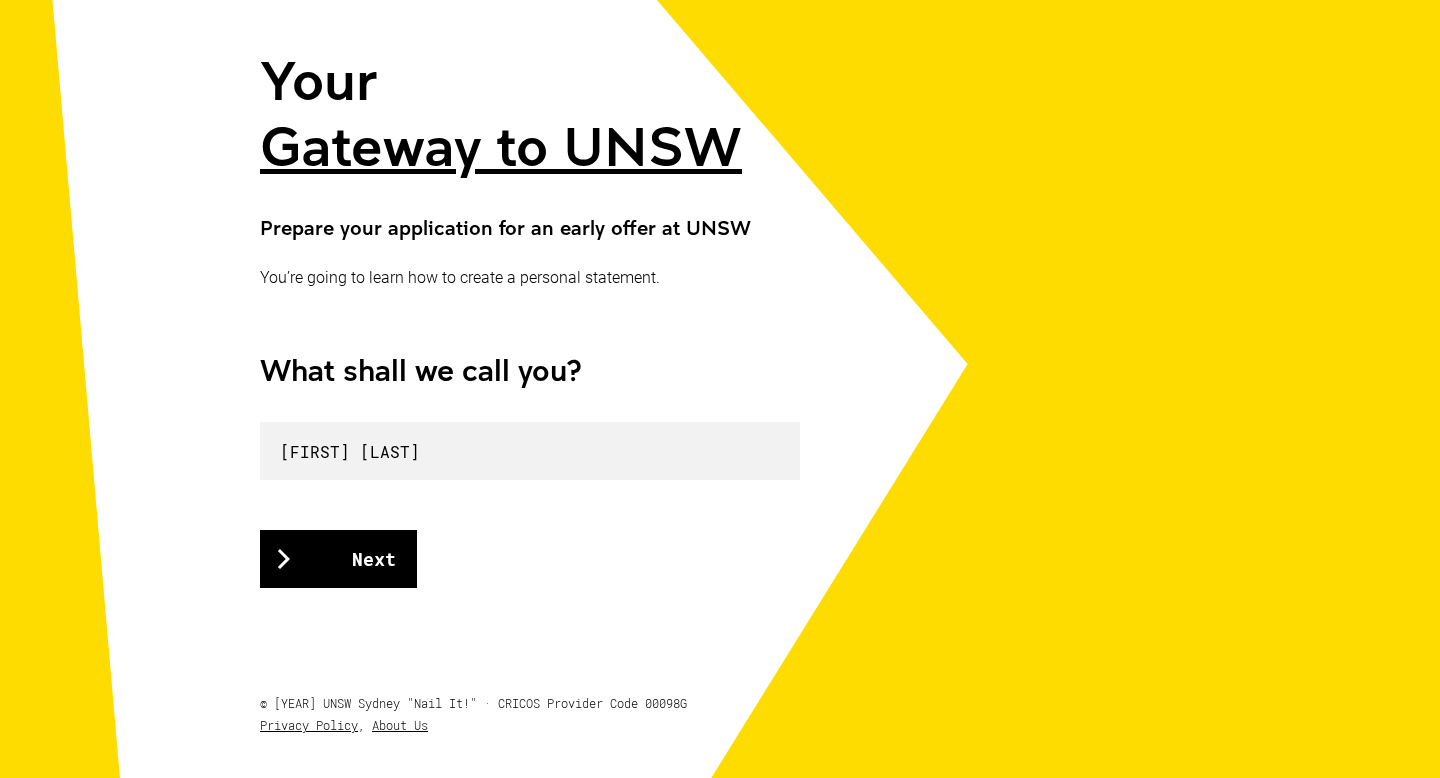 click on "Next" at bounding box center (338, 559) 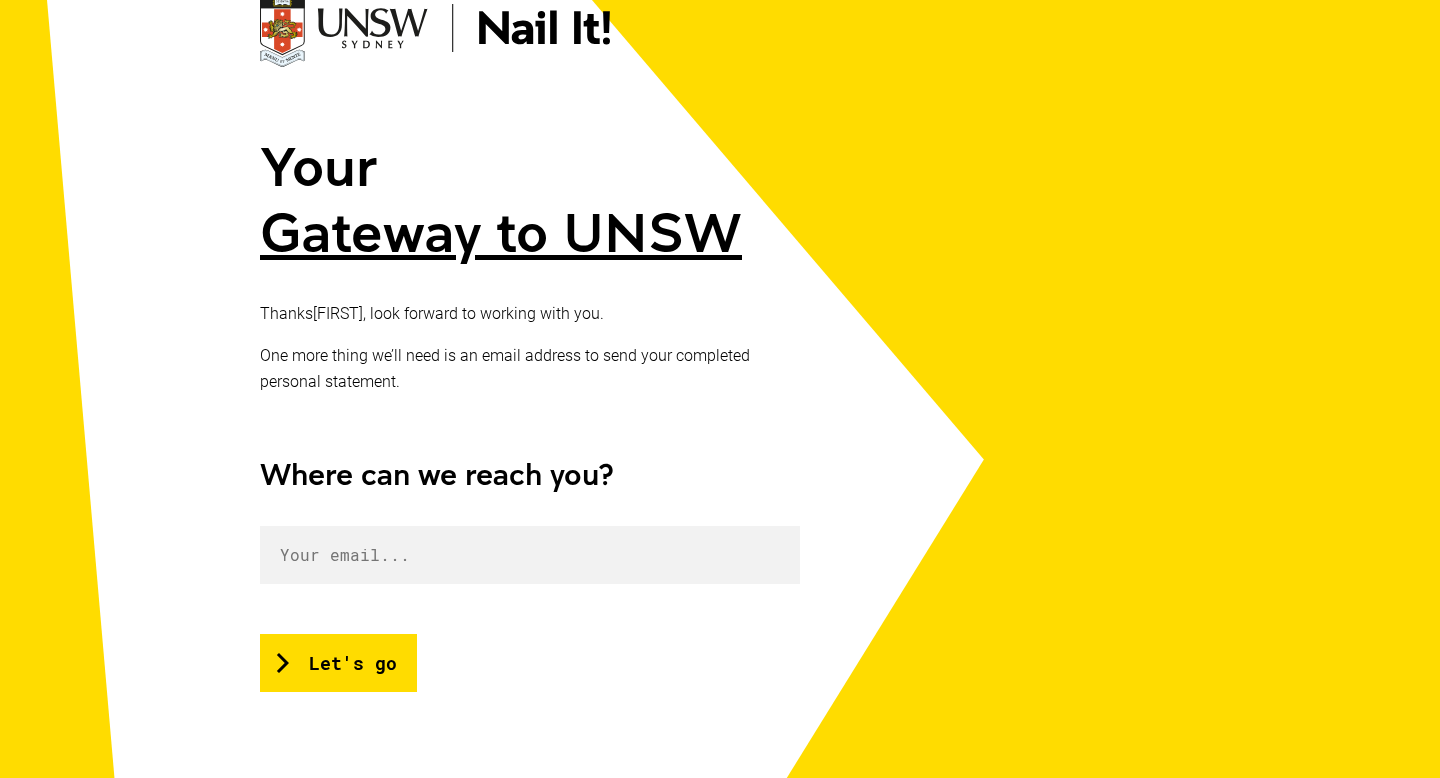 scroll, scrollTop: 170, scrollLeft: 0, axis: vertical 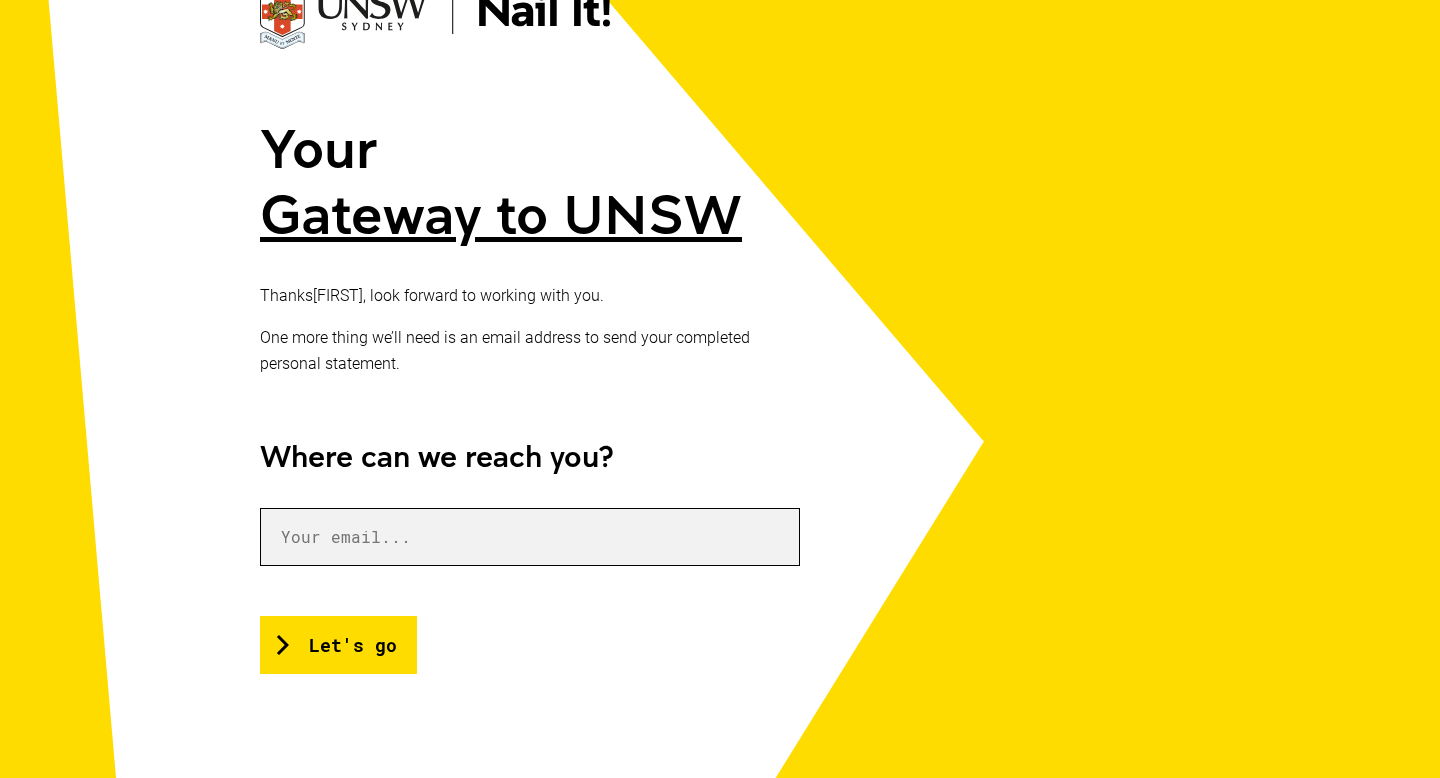 click at bounding box center [530, 537] 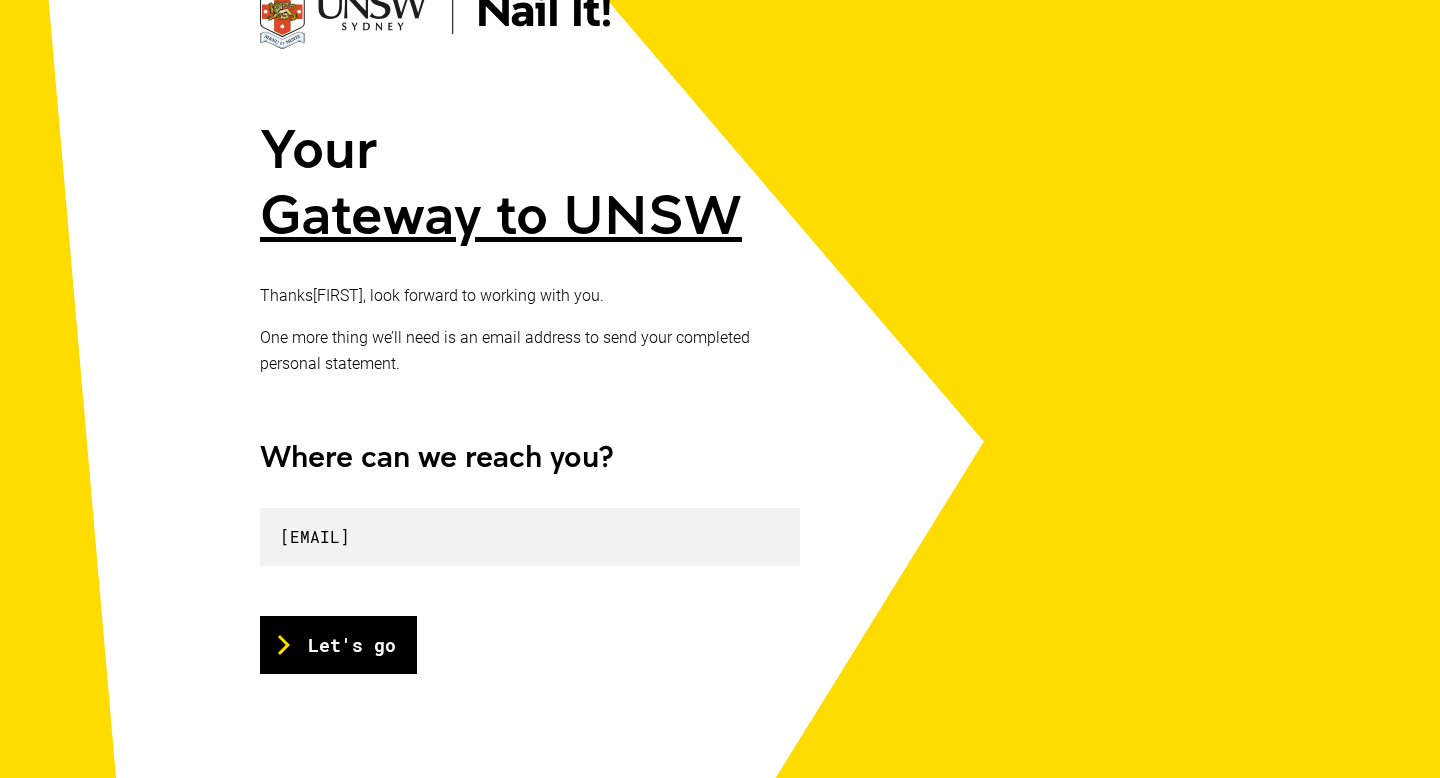 click on "Let's go" at bounding box center [338, 645] 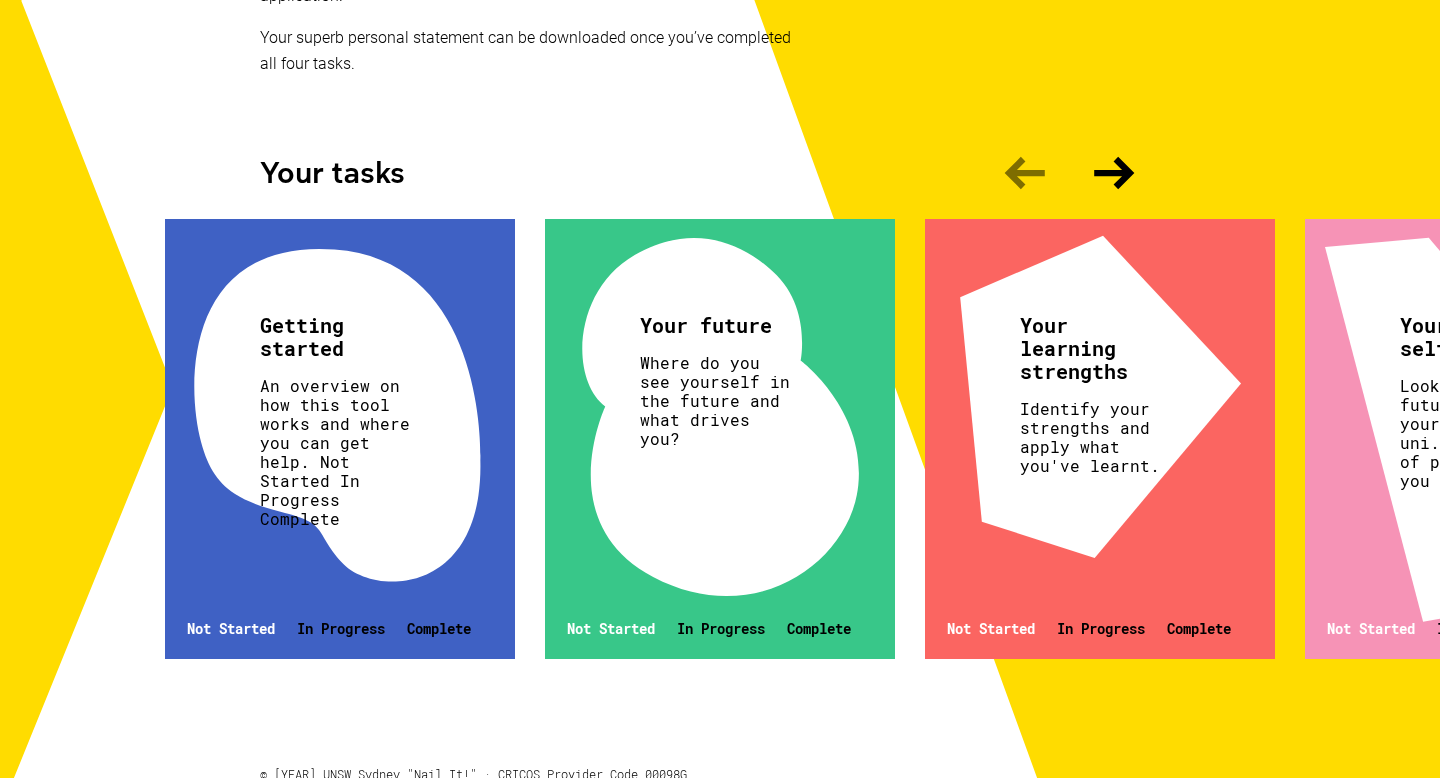 scroll, scrollTop: 529, scrollLeft: 0, axis: vertical 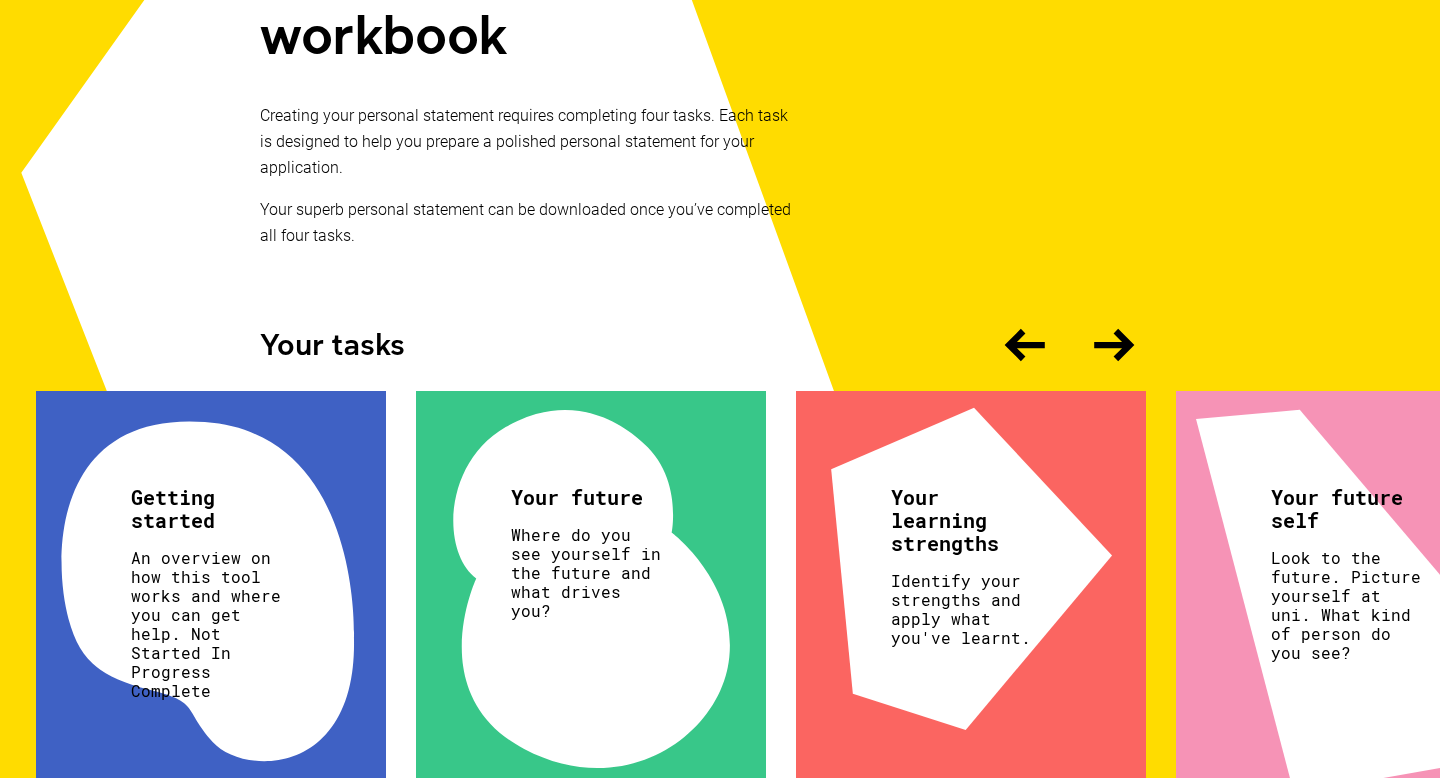 click on "Getting started An overview on how this tool works and where you can get help. Not Started In Progress Complete" at bounding box center (211, 611) 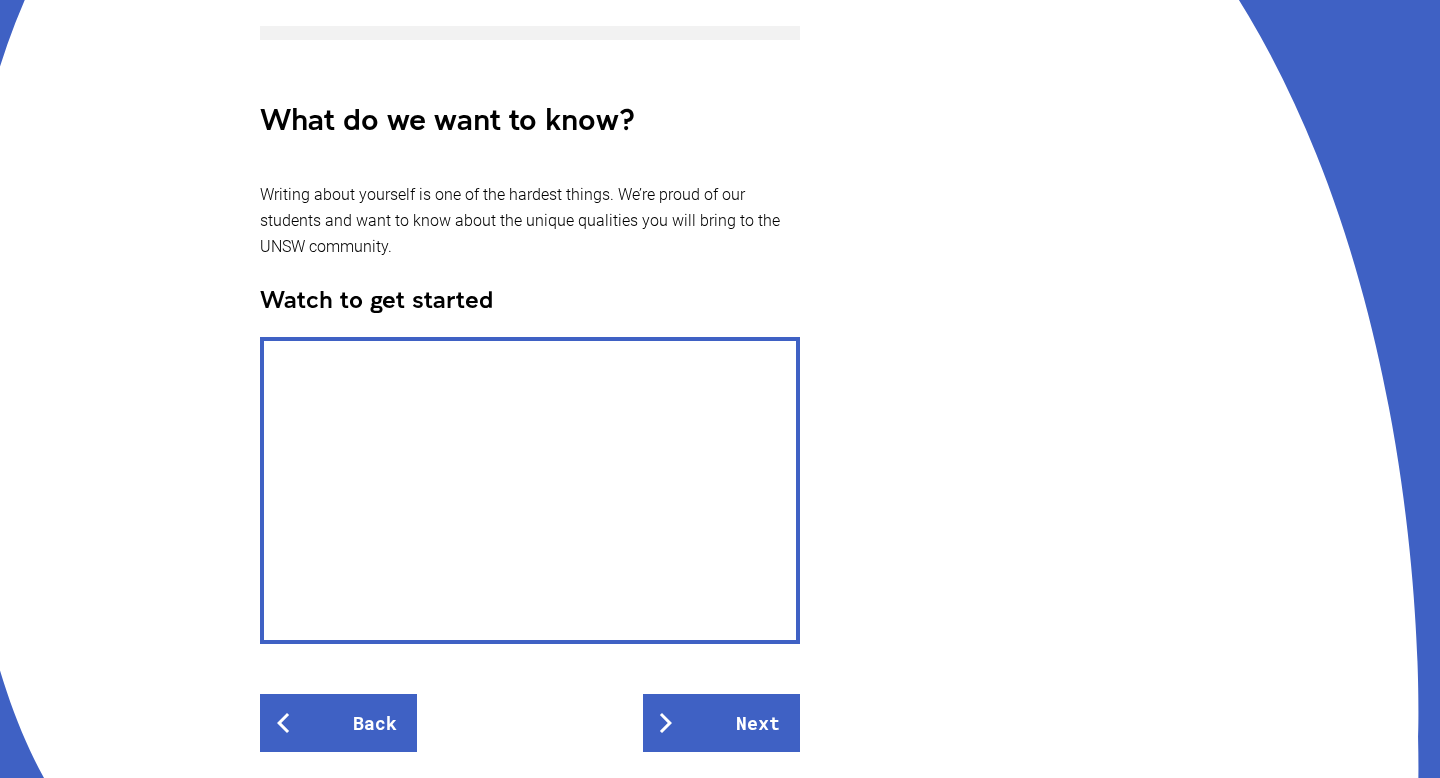 scroll, scrollTop: 365, scrollLeft: 0, axis: vertical 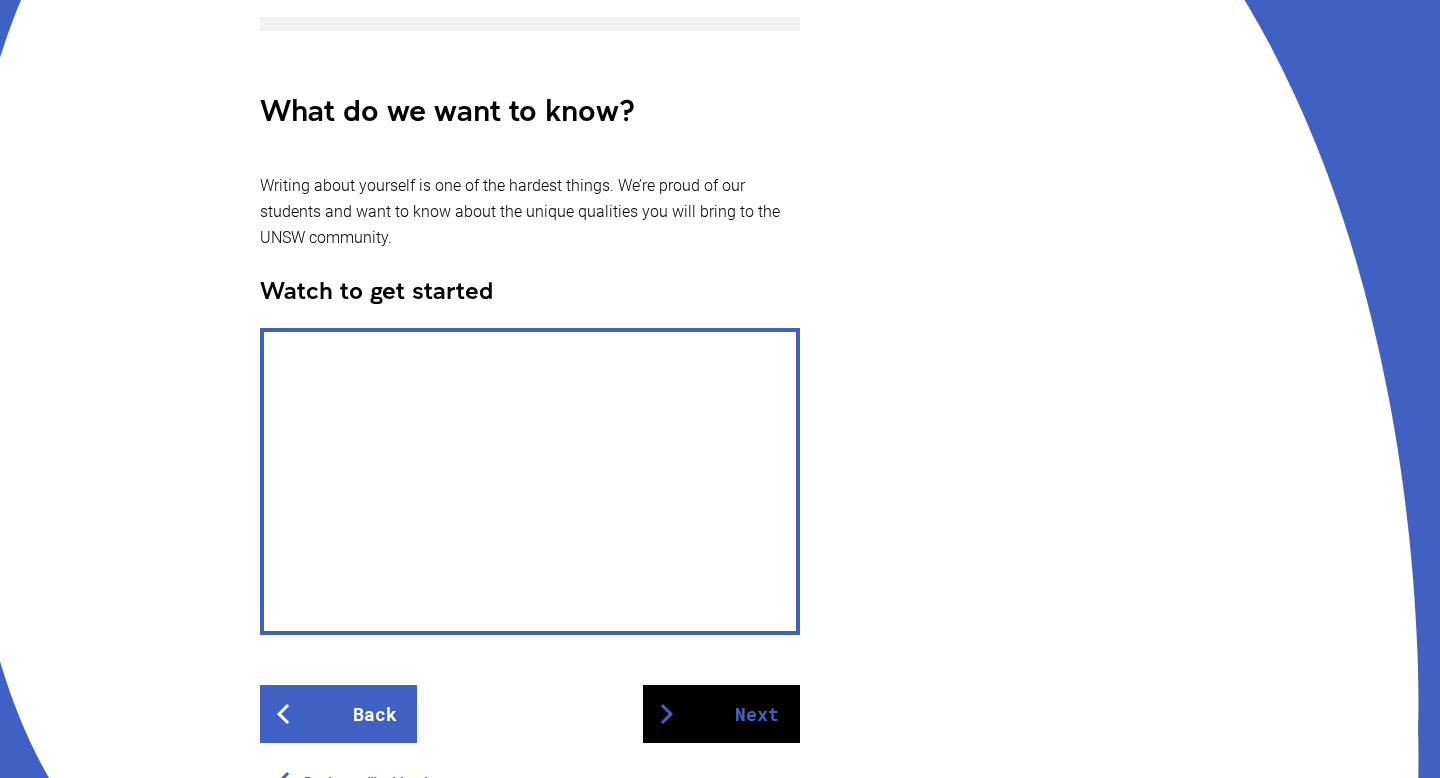 click on "Next" at bounding box center (721, 714) 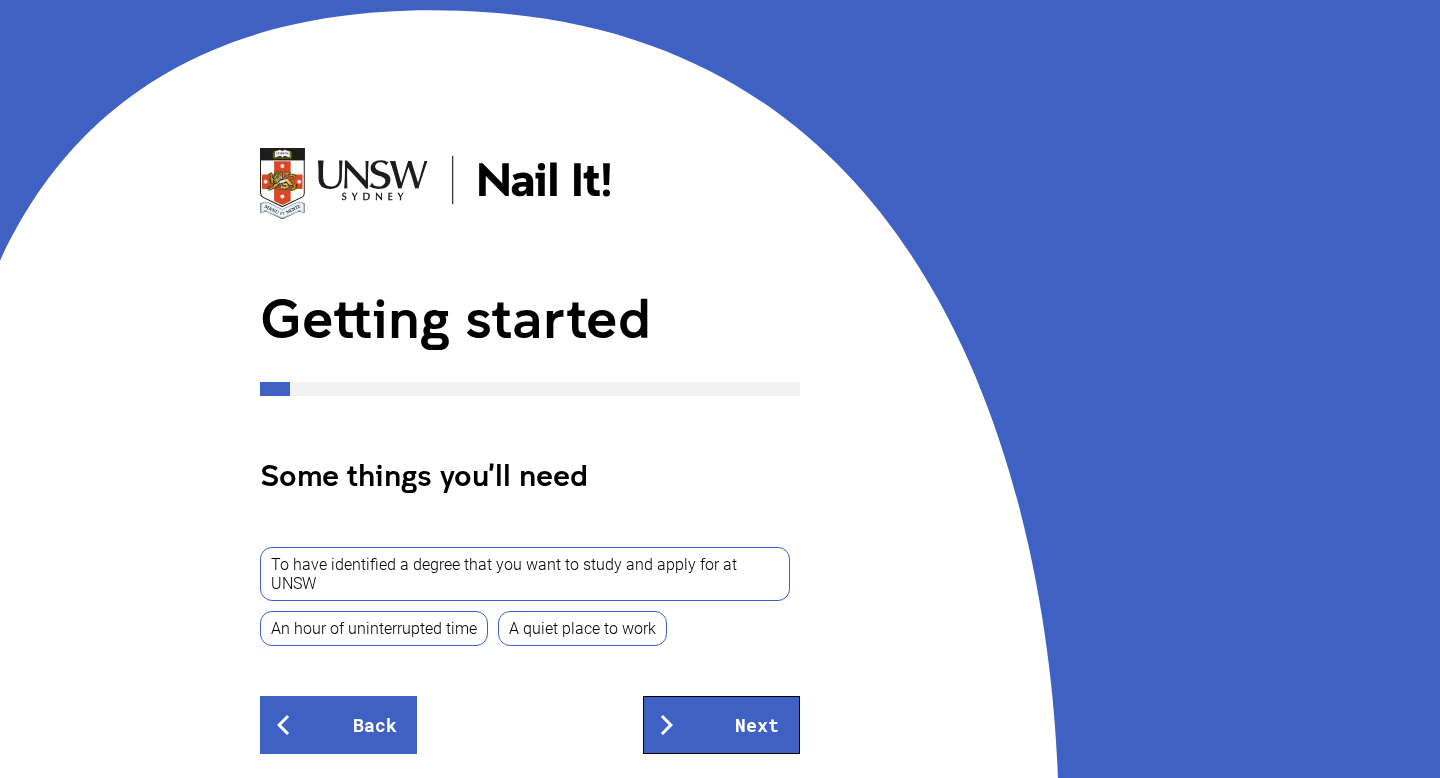 scroll, scrollTop: 88, scrollLeft: 0, axis: vertical 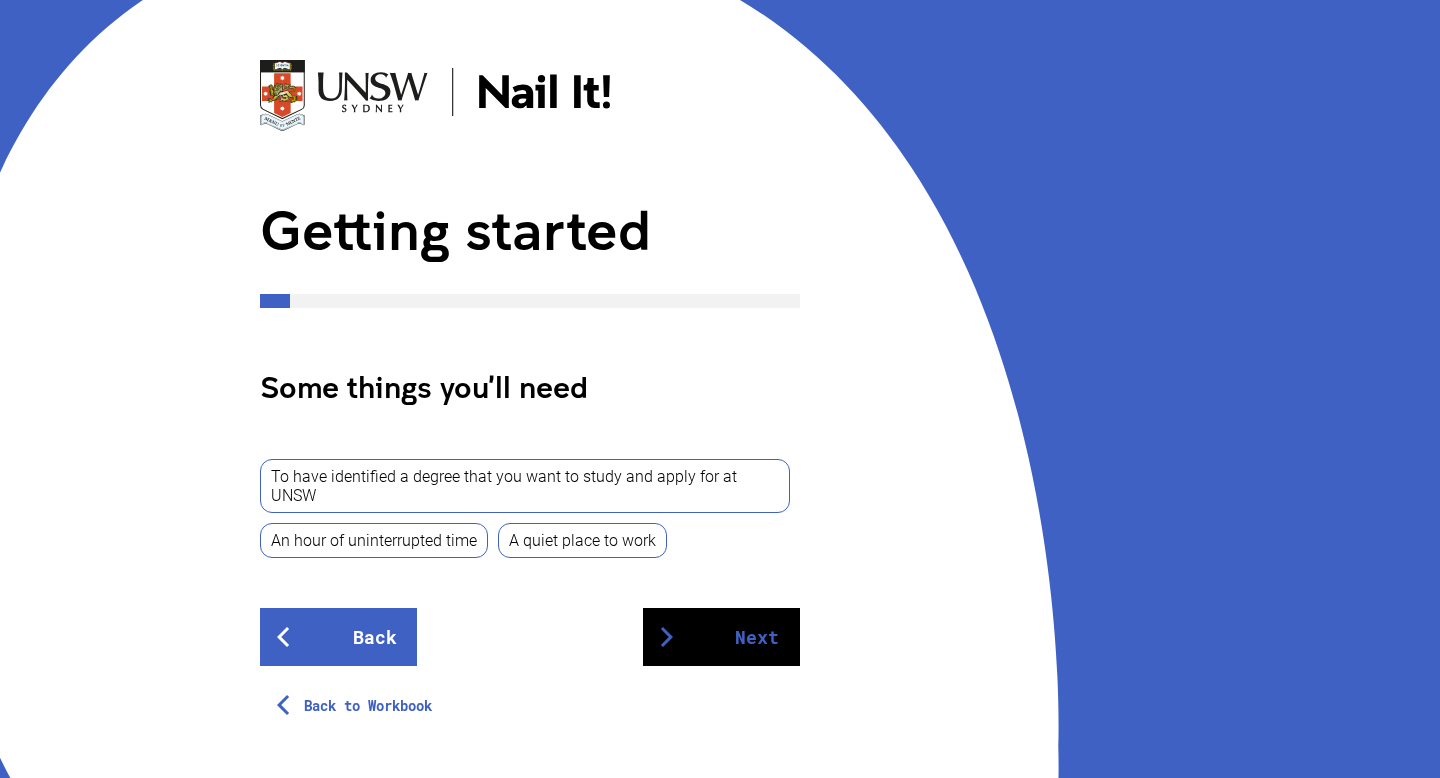 click on "Next" at bounding box center (721, 637) 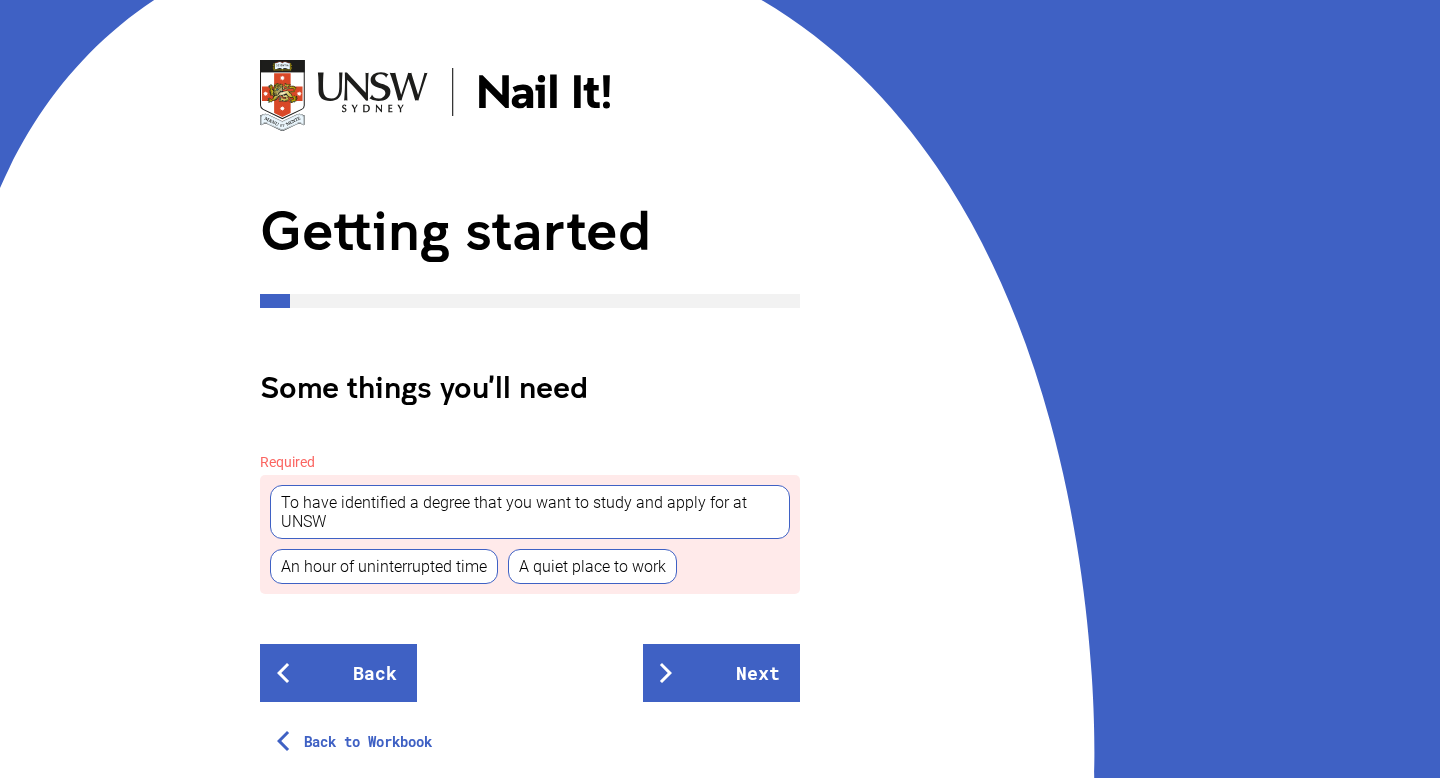 click on "To have identified a degree that you want to study and apply for at UNSW" at bounding box center [530, 512] 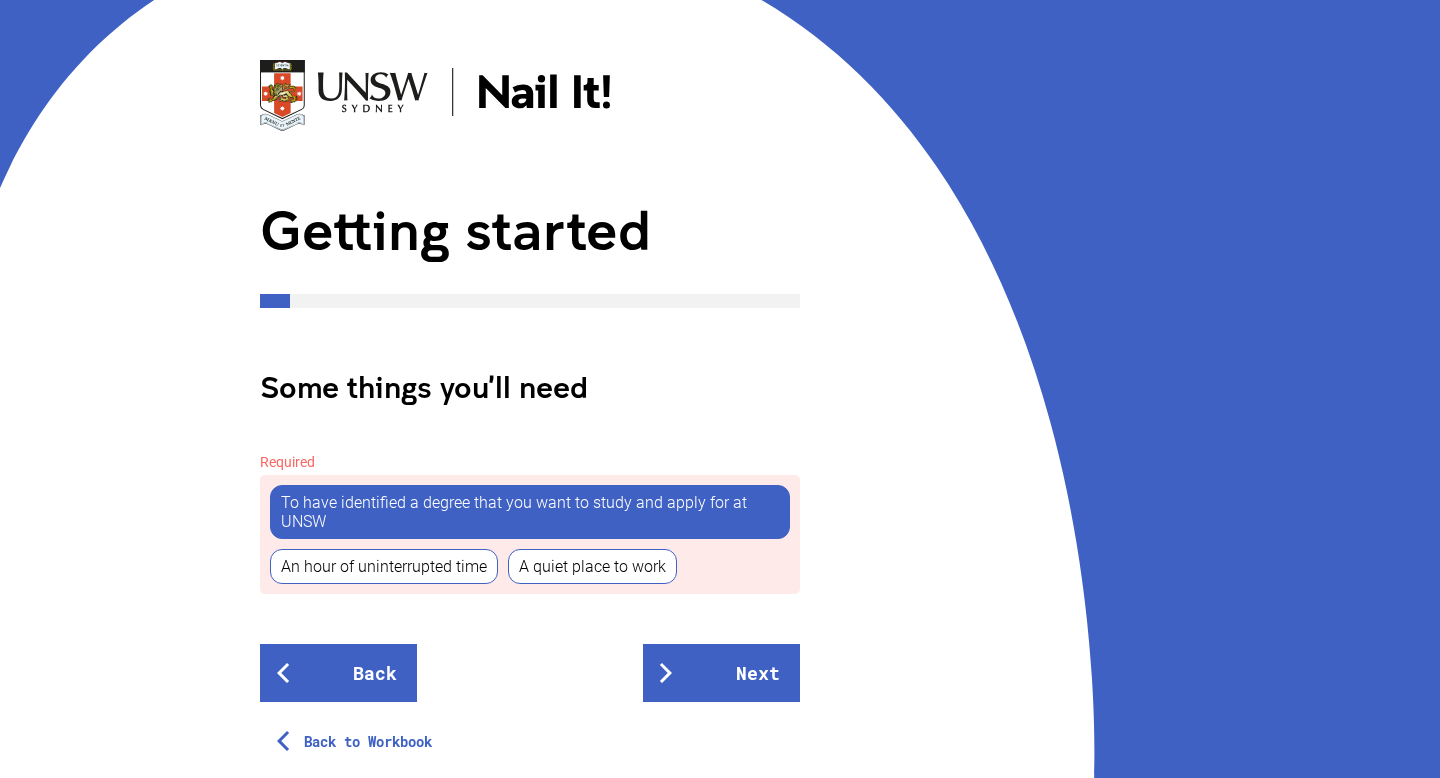 click on "To have identified a degree that you want to study and apply for at UNSW" at bounding box center [530, 512] 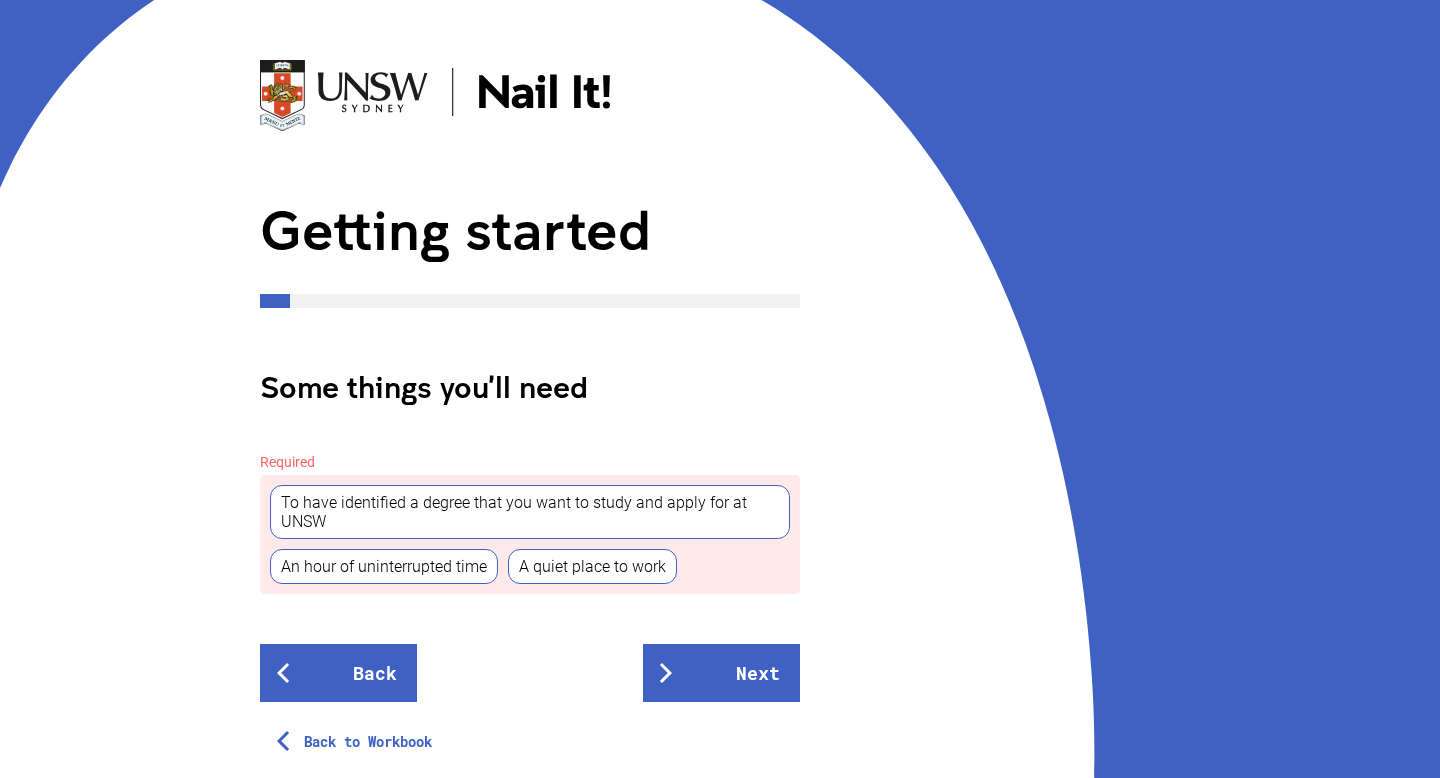 click on "To have identified a degree that you want to study and apply for at UNSW" at bounding box center (530, 512) 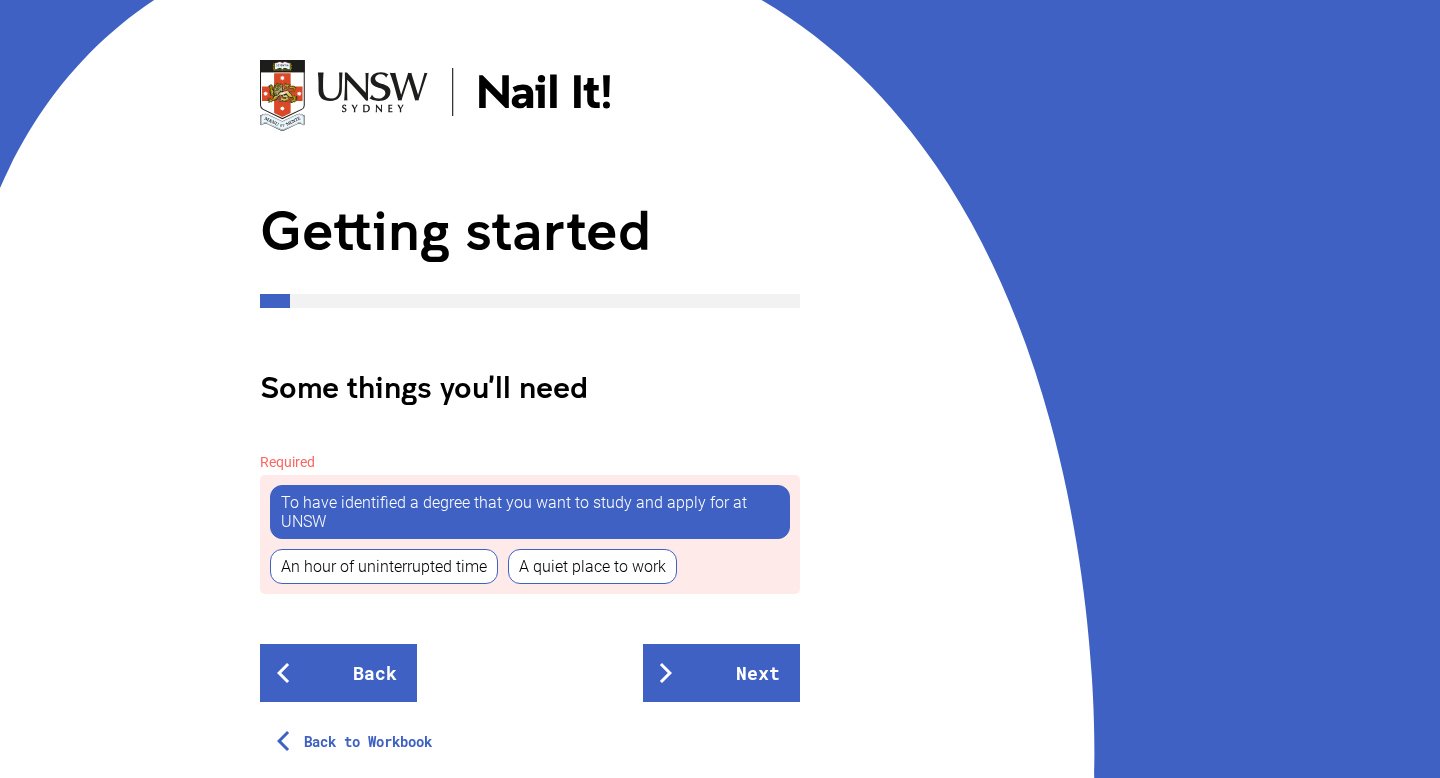 click on "An hour of uninterrupted time" at bounding box center (384, 566) 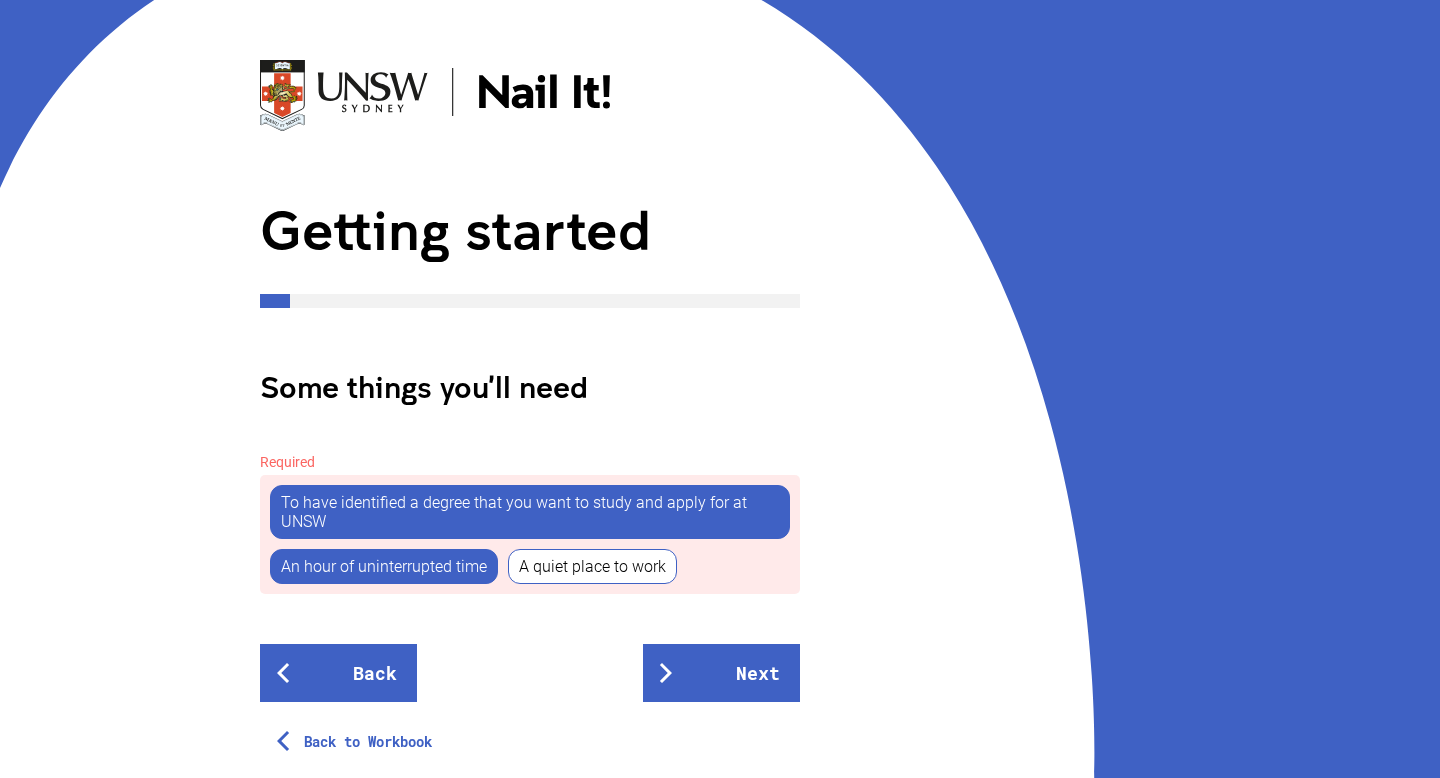 click on "A quiet place to work" at bounding box center (592, 566) 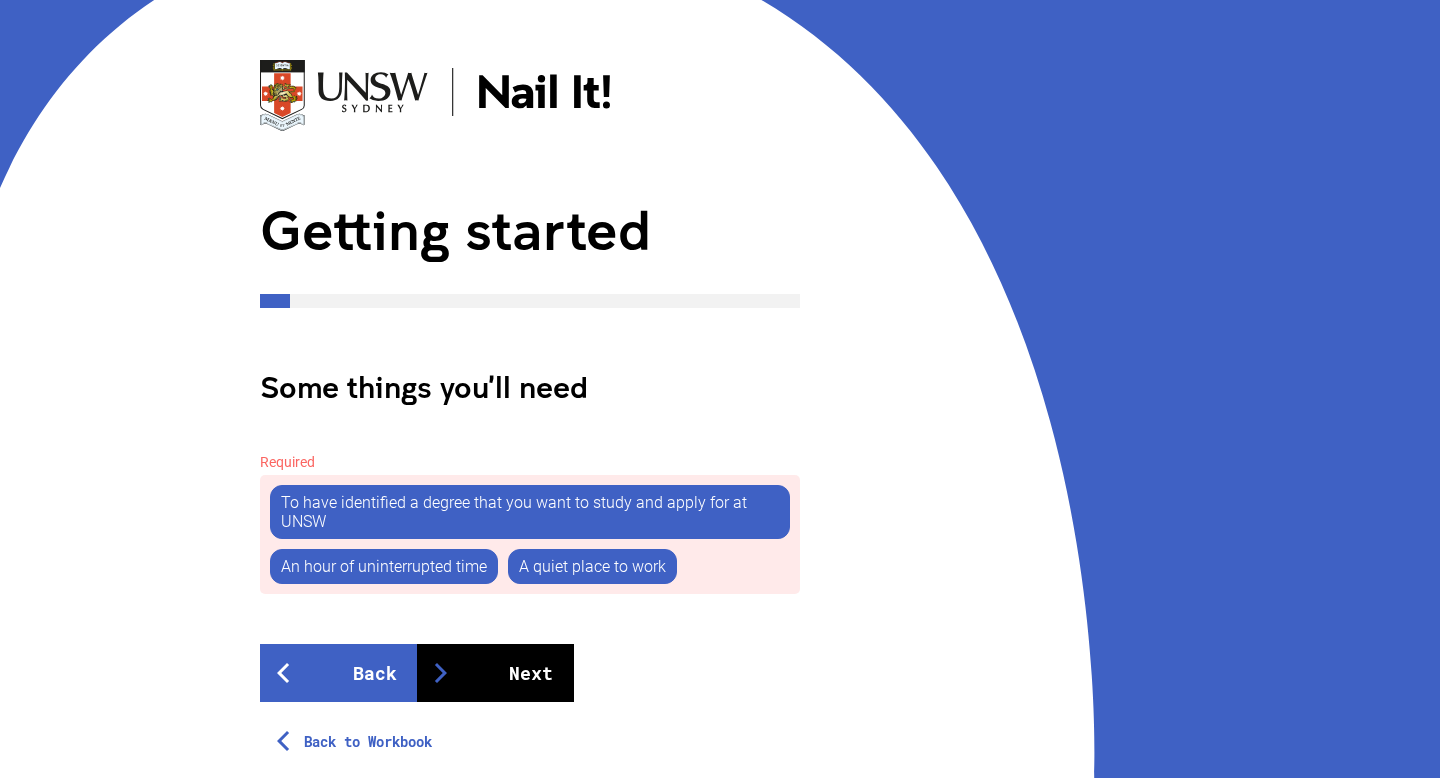 click at bounding box center (441, 673) 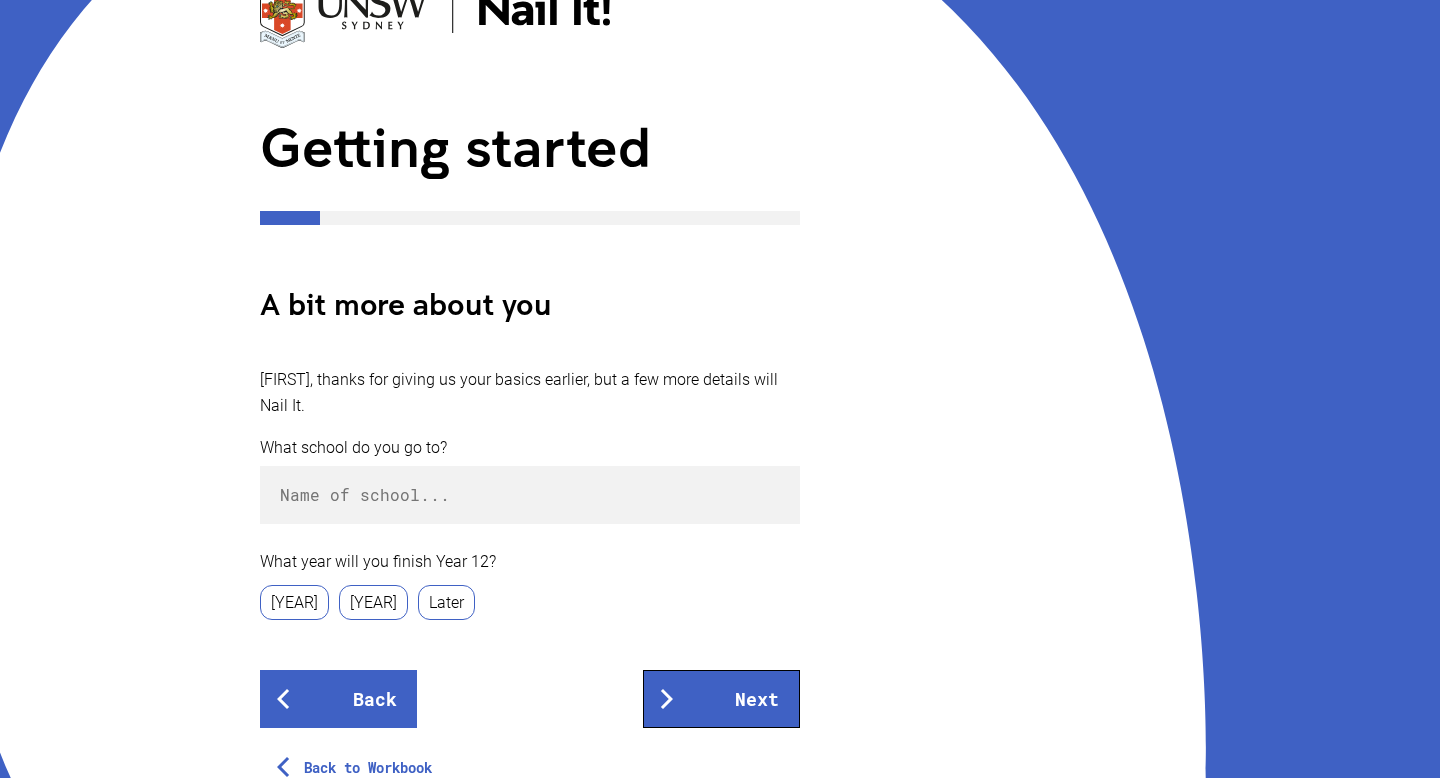 scroll, scrollTop: 193, scrollLeft: 0, axis: vertical 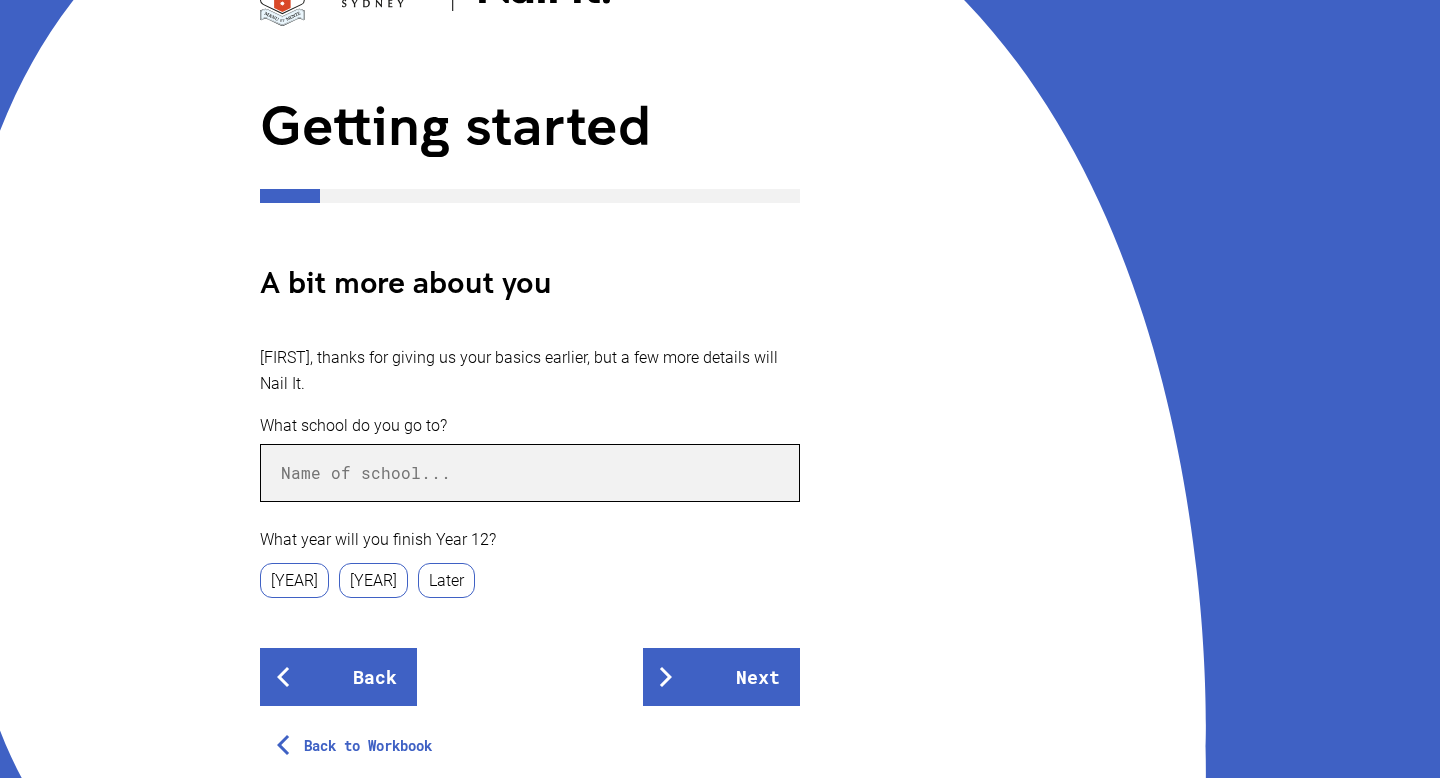 click at bounding box center [530, 473] 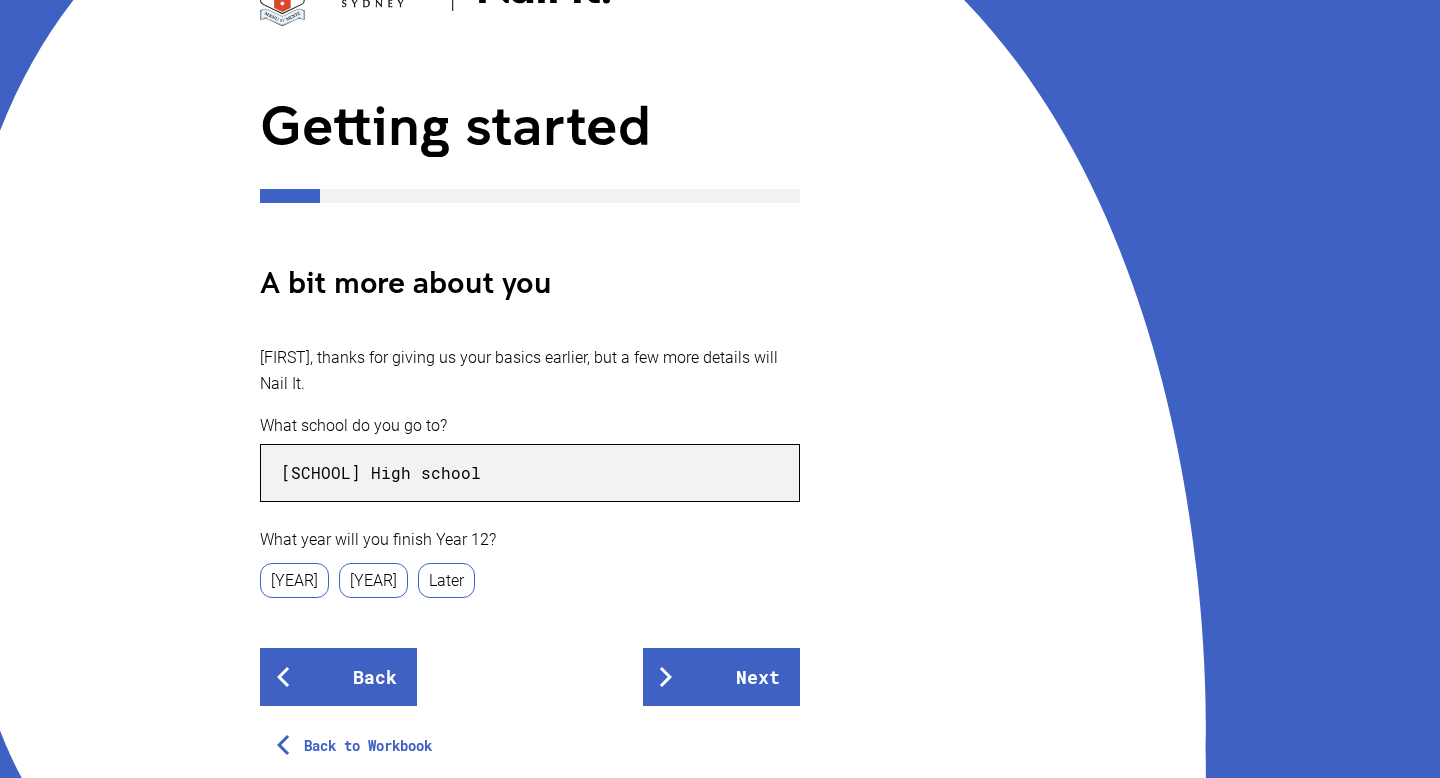 type on "[SCHOOL] High school" 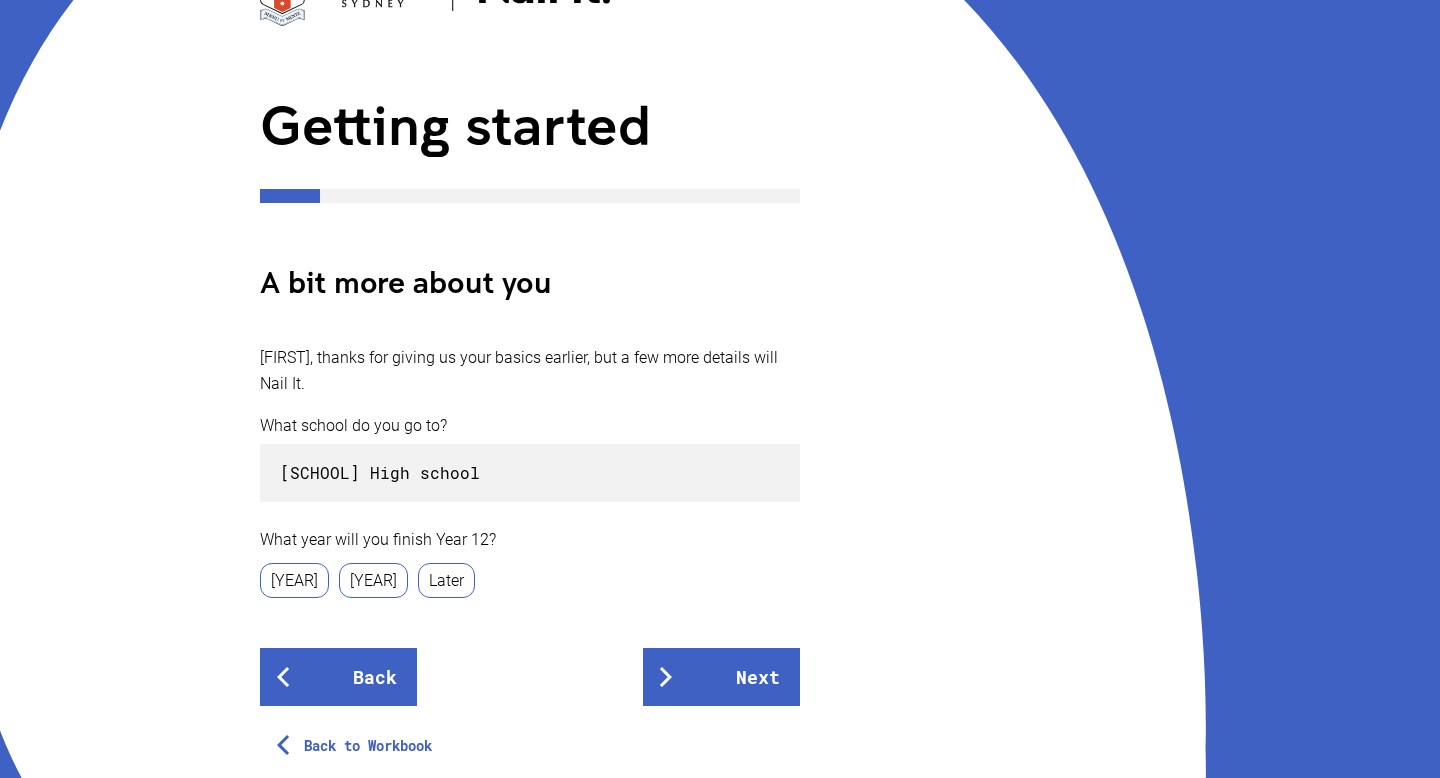 click on "[YEAR]" at bounding box center (294, 580) 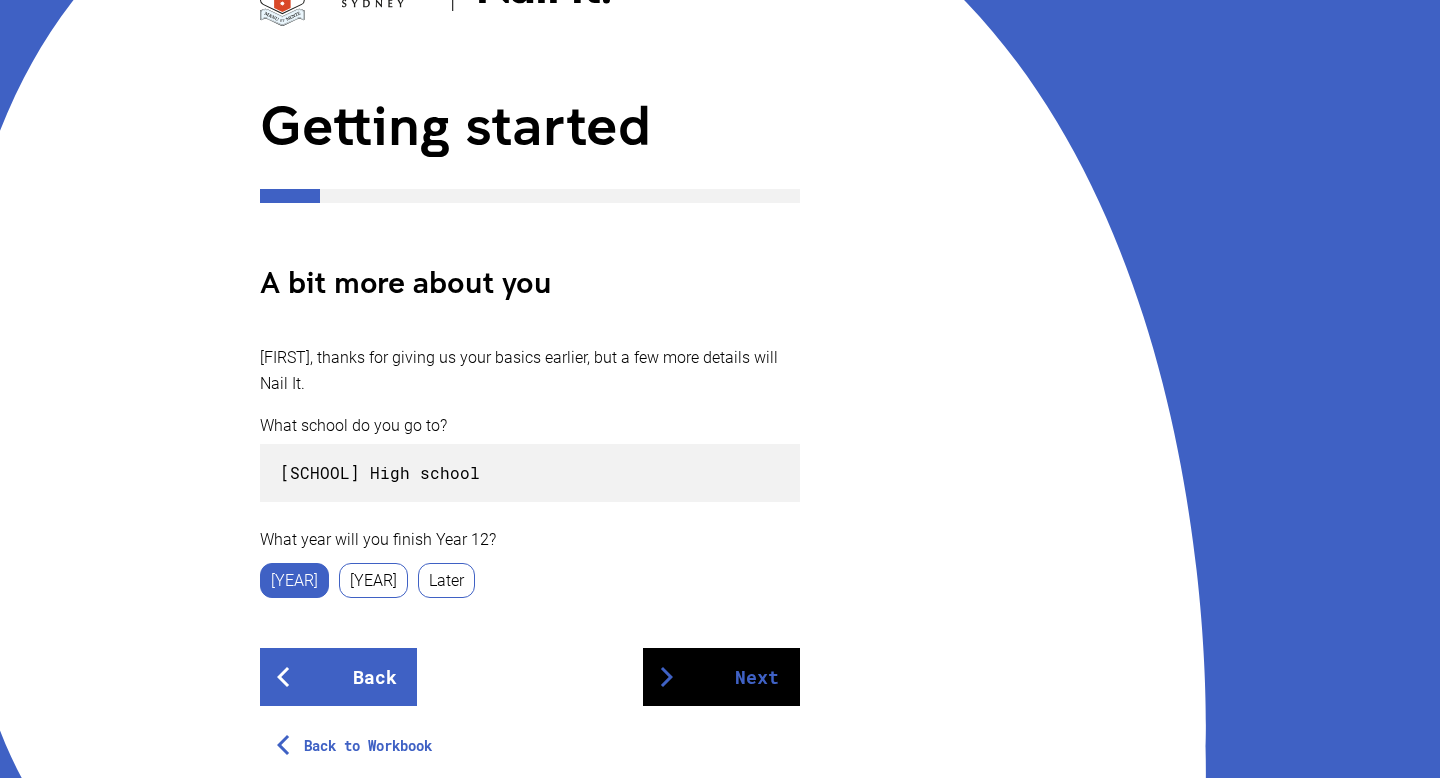 click on "Next" at bounding box center [721, 677] 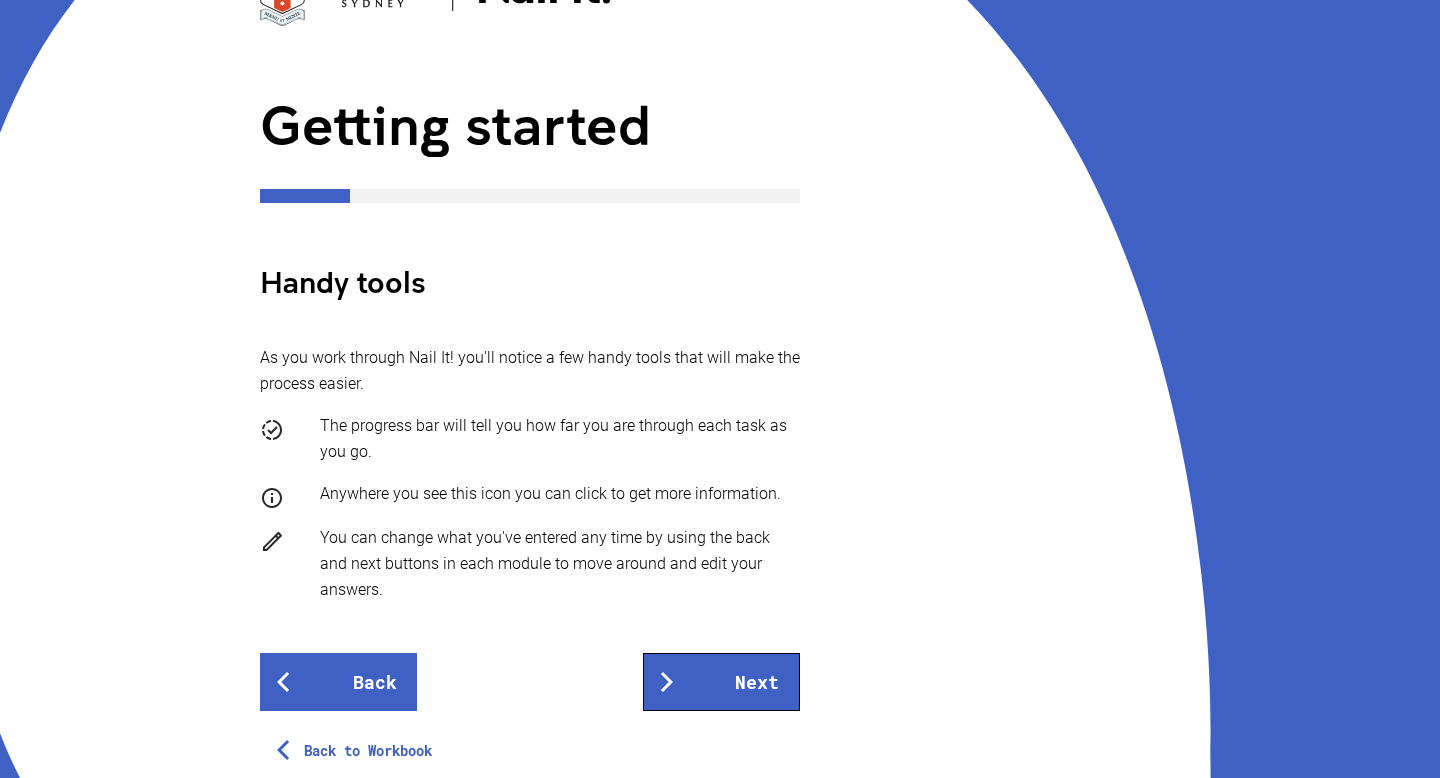 scroll, scrollTop: 0, scrollLeft: 0, axis: both 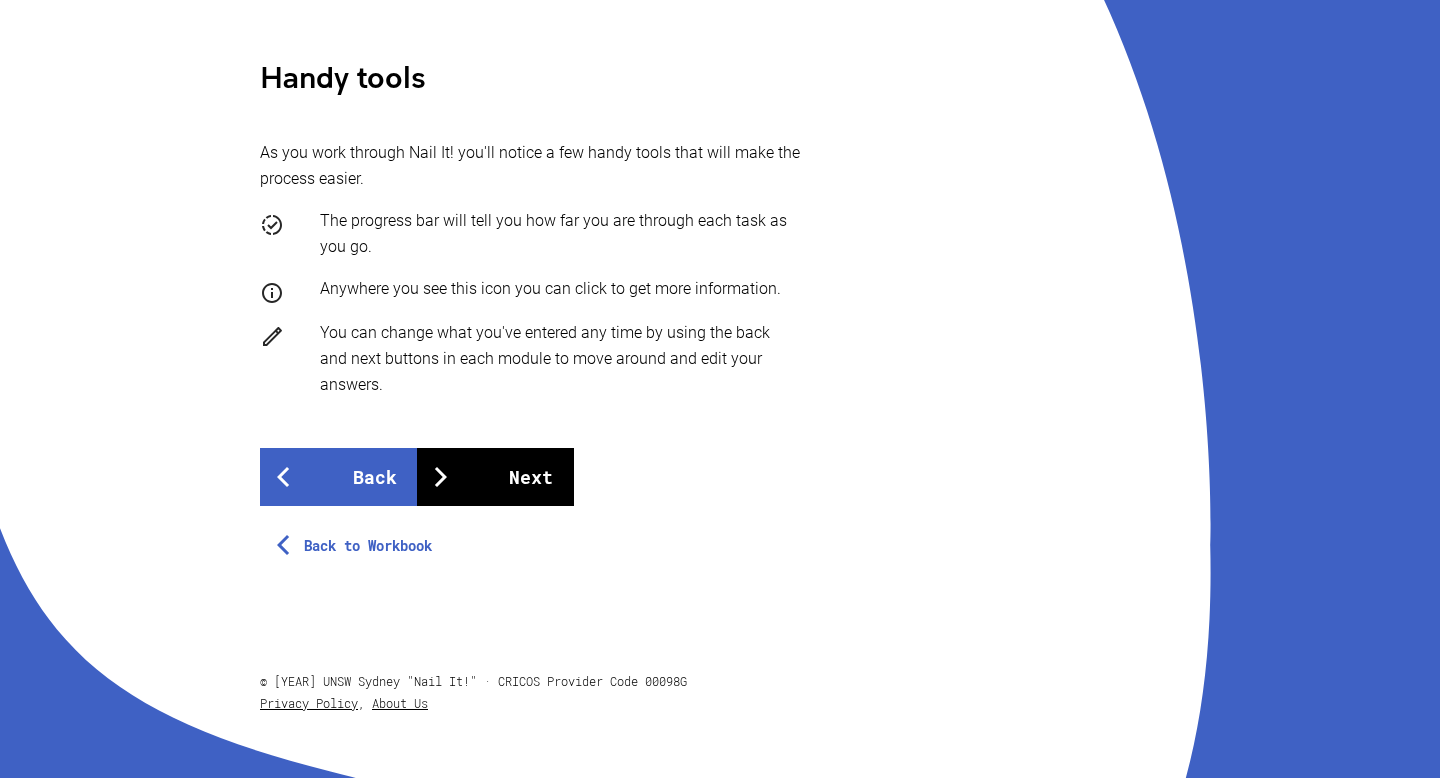 click on "Next" at bounding box center [495, 477] 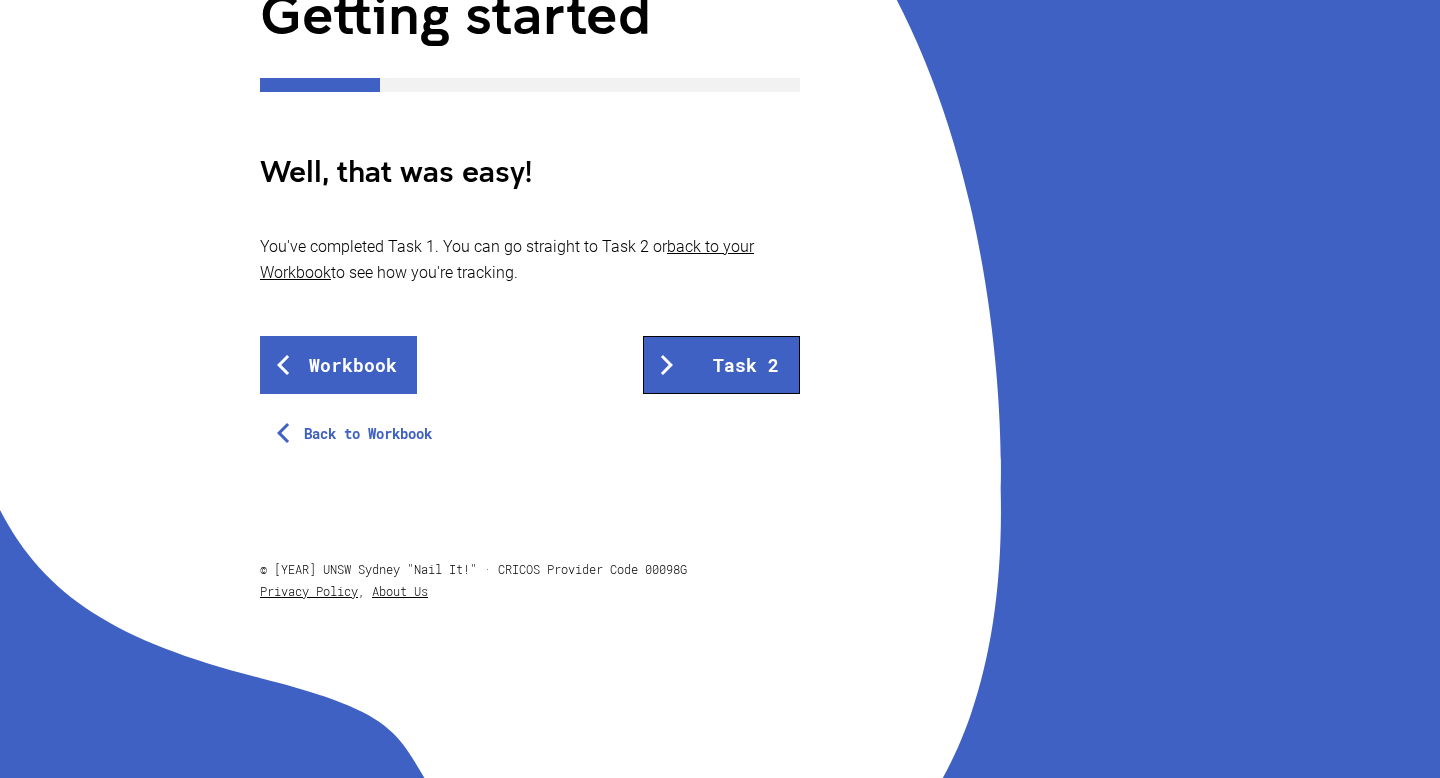 scroll, scrollTop: 0, scrollLeft: 0, axis: both 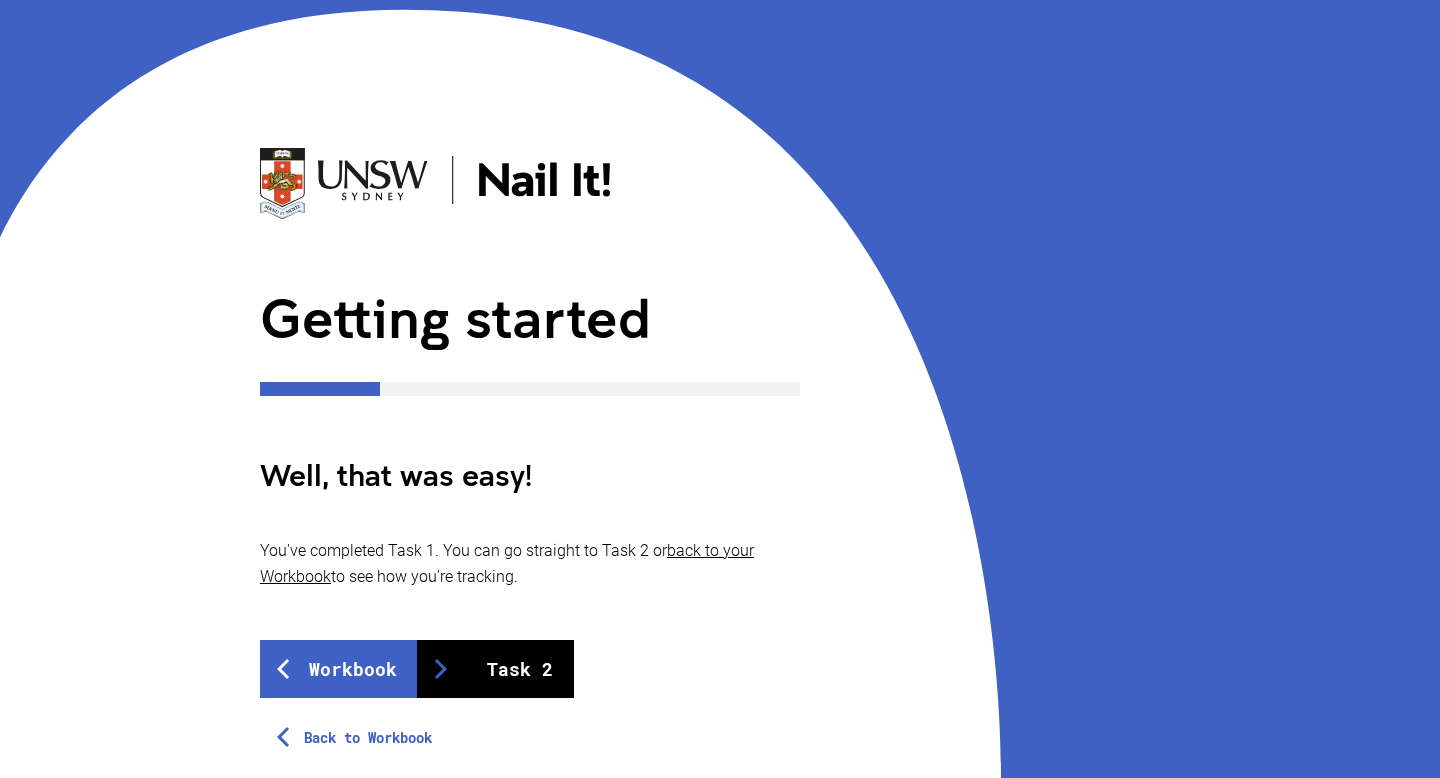click on "Task 2" at bounding box center [495, 669] 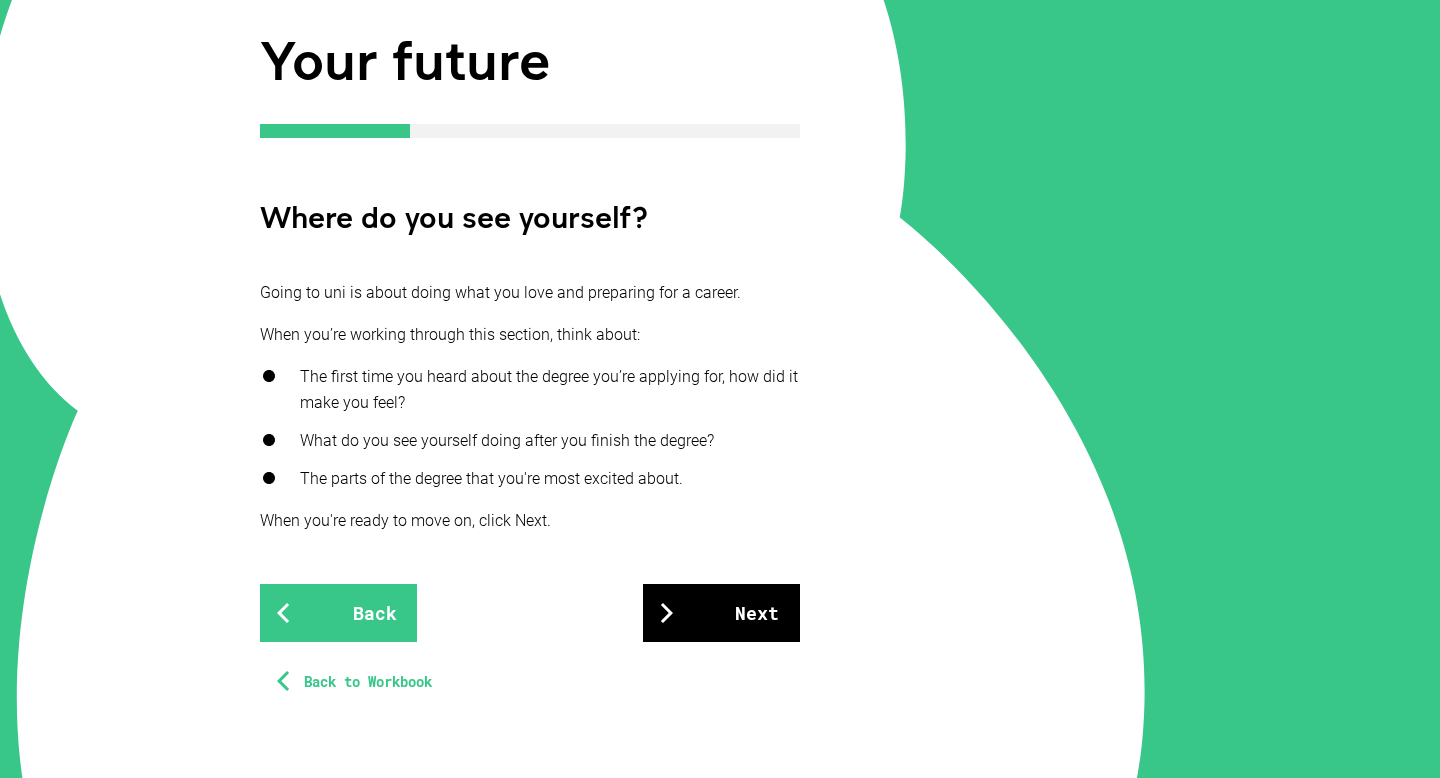 scroll, scrollTop: 261, scrollLeft: 0, axis: vertical 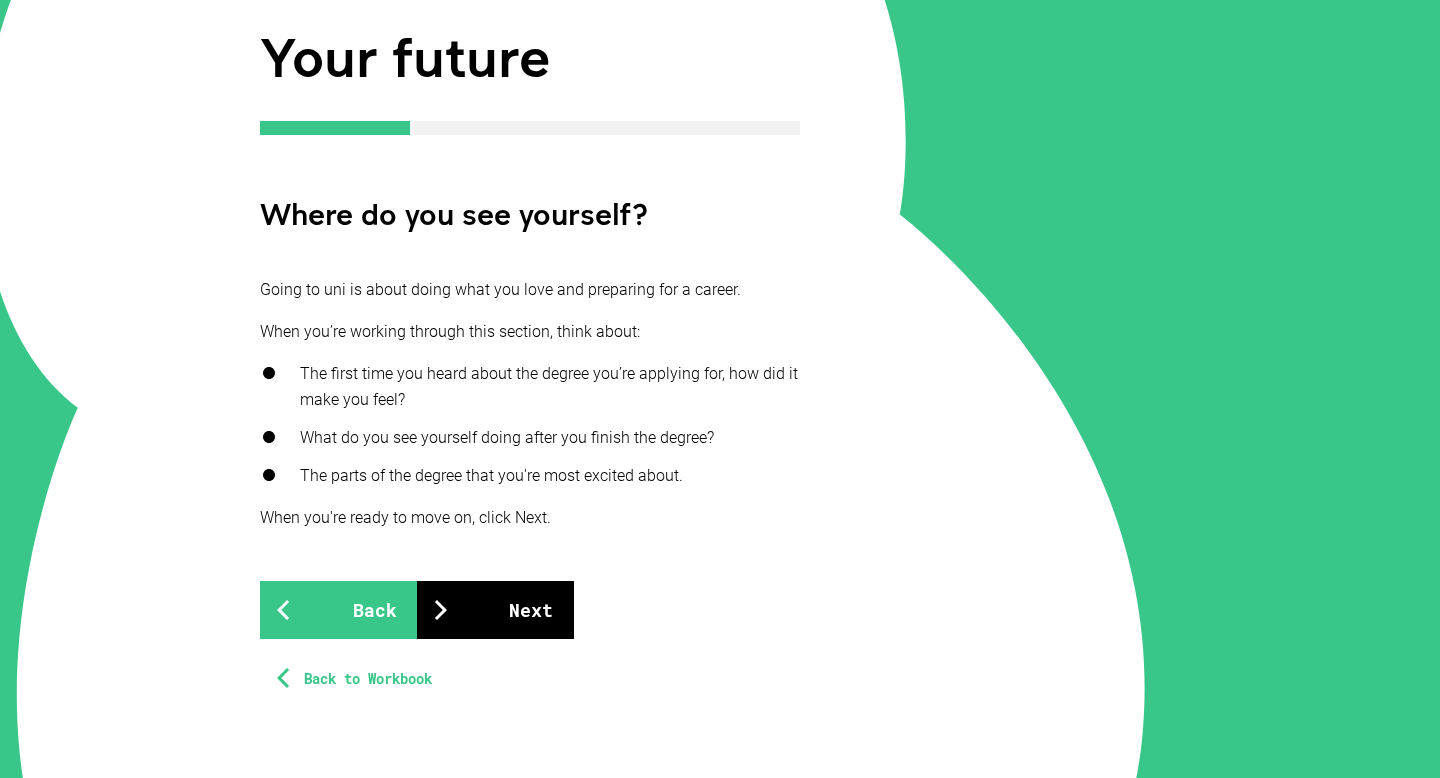 click on "Next" at bounding box center (495, 610) 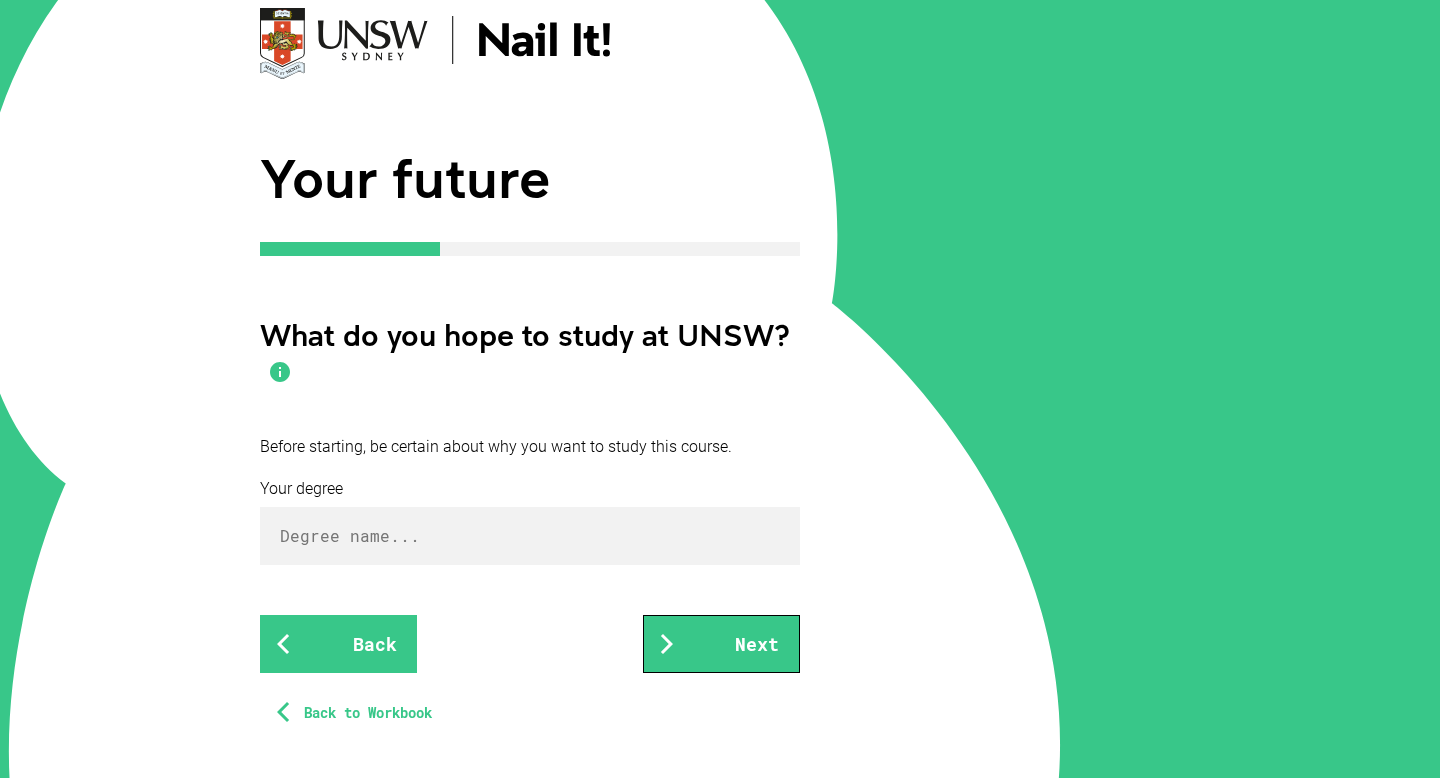 scroll, scrollTop: 141, scrollLeft: 0, axis: vertical 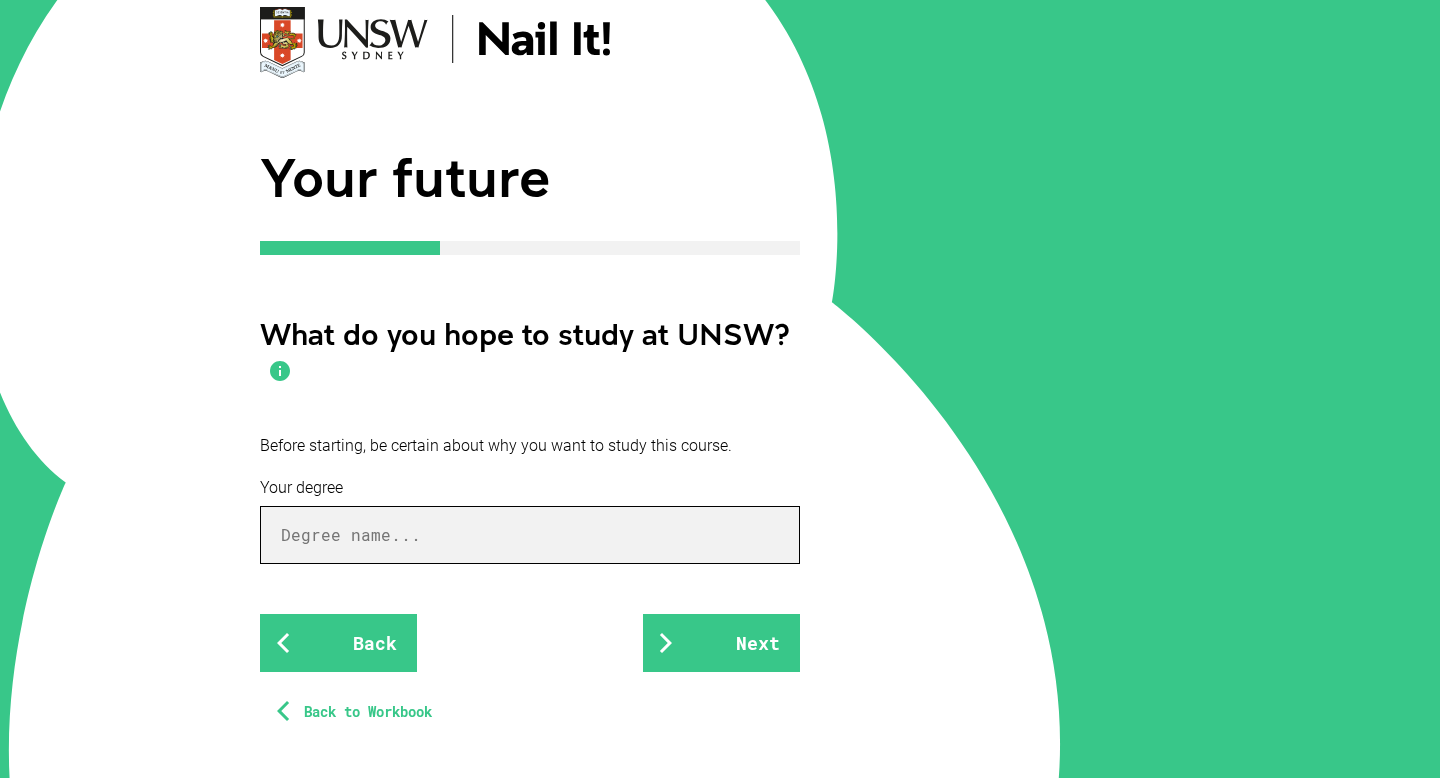 click at bounding box center (530, 535) 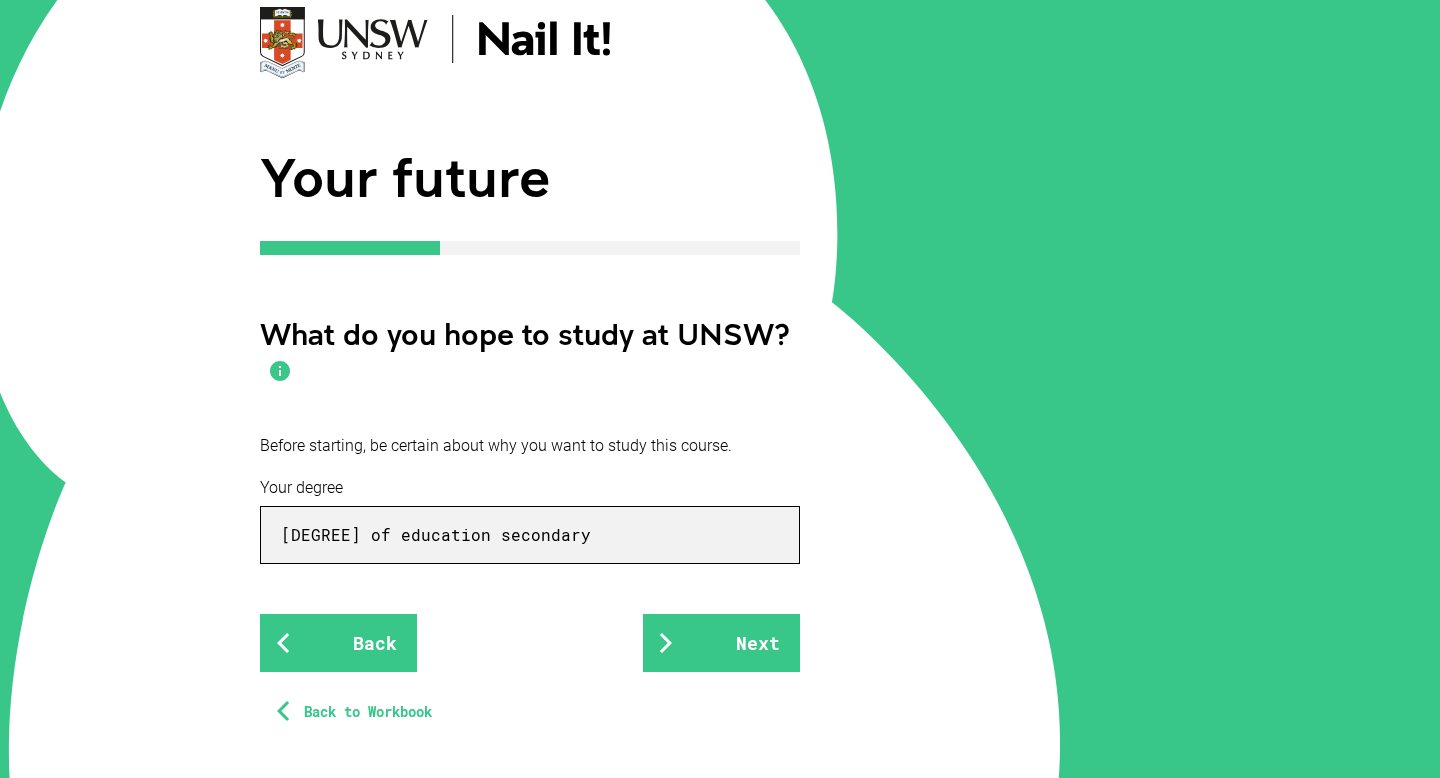 click on "[DEGREE] of education secondary" at bounding box center [530, 535] 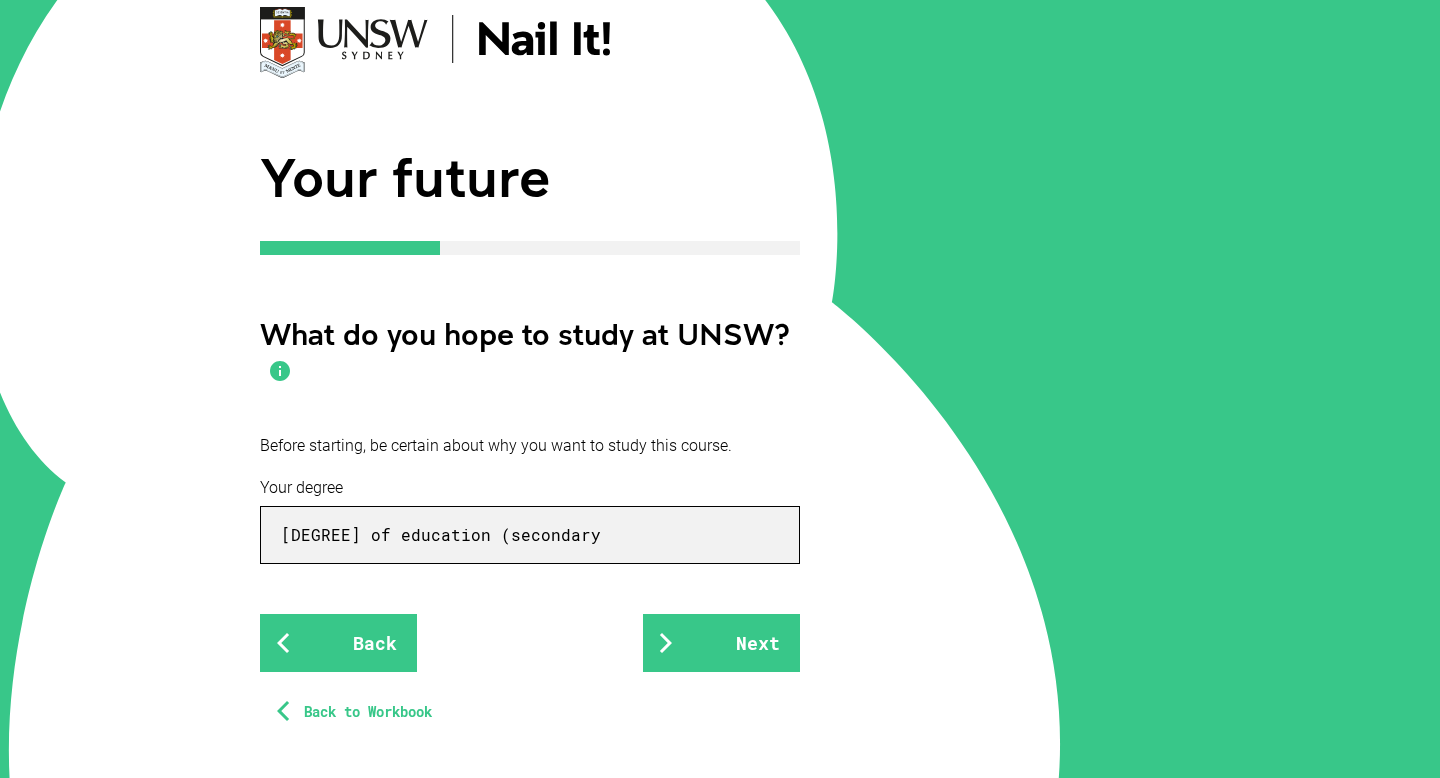 click on "[DEGREE] of education (secondary" at bounding box center (530, 535) 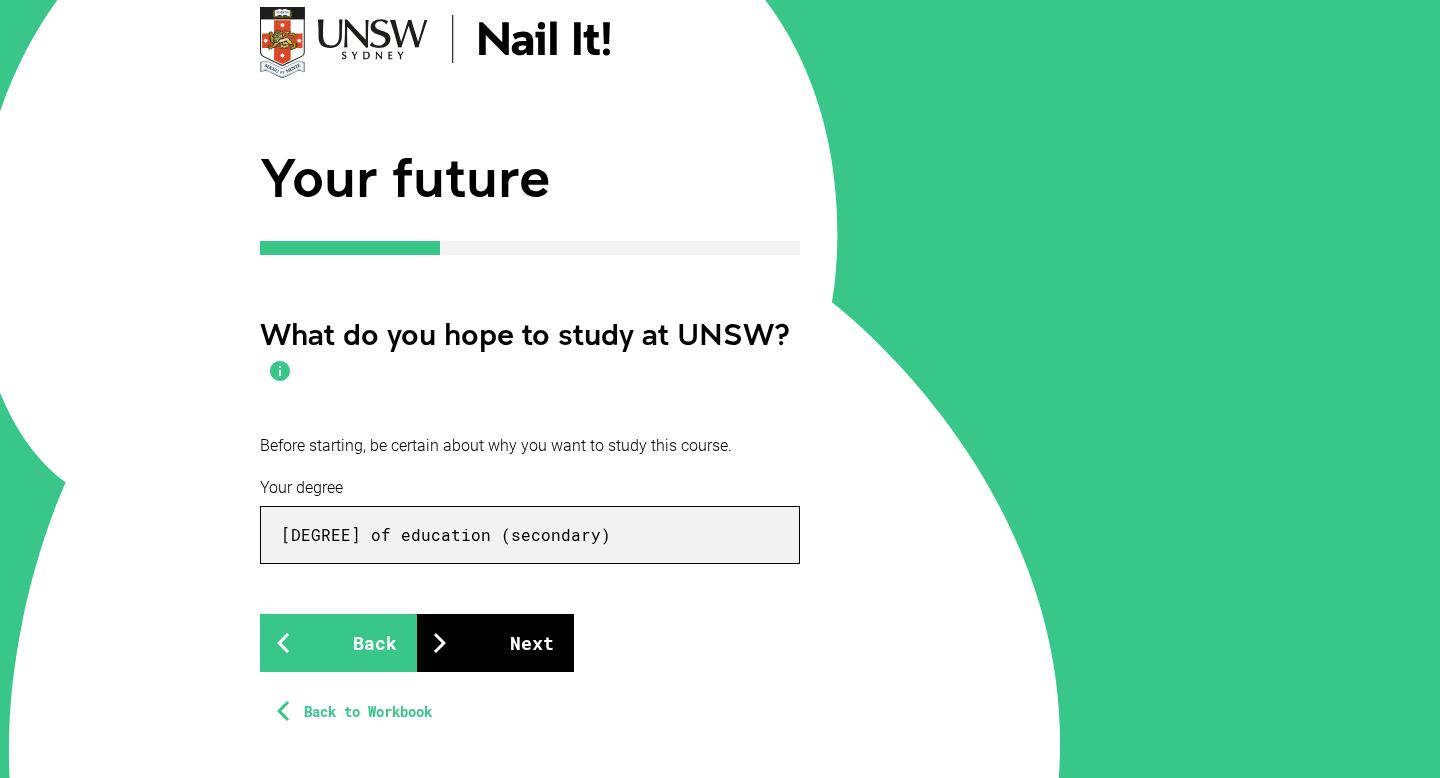 type on "[DEGREE] of education (secondary)" 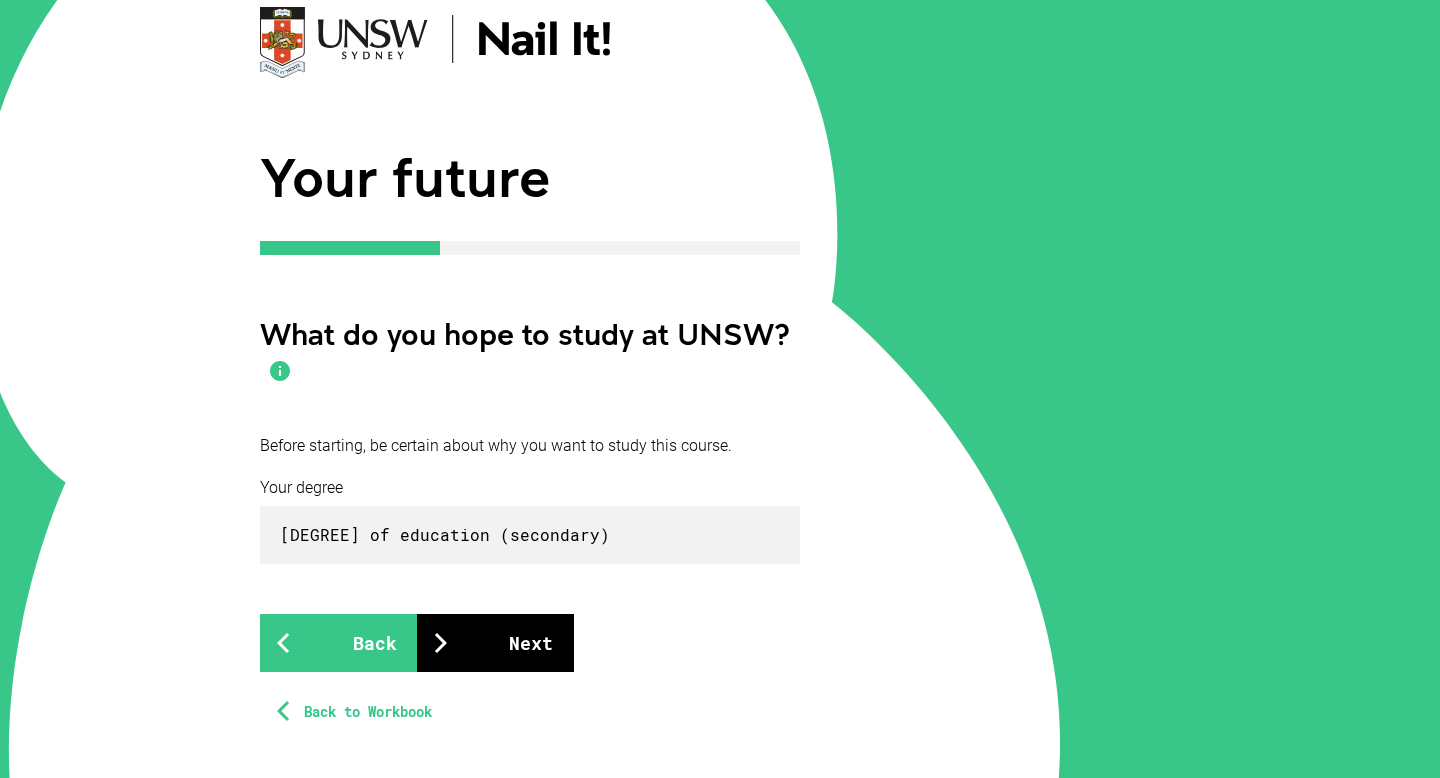 click on "Next" at bounding box center (495, 643) 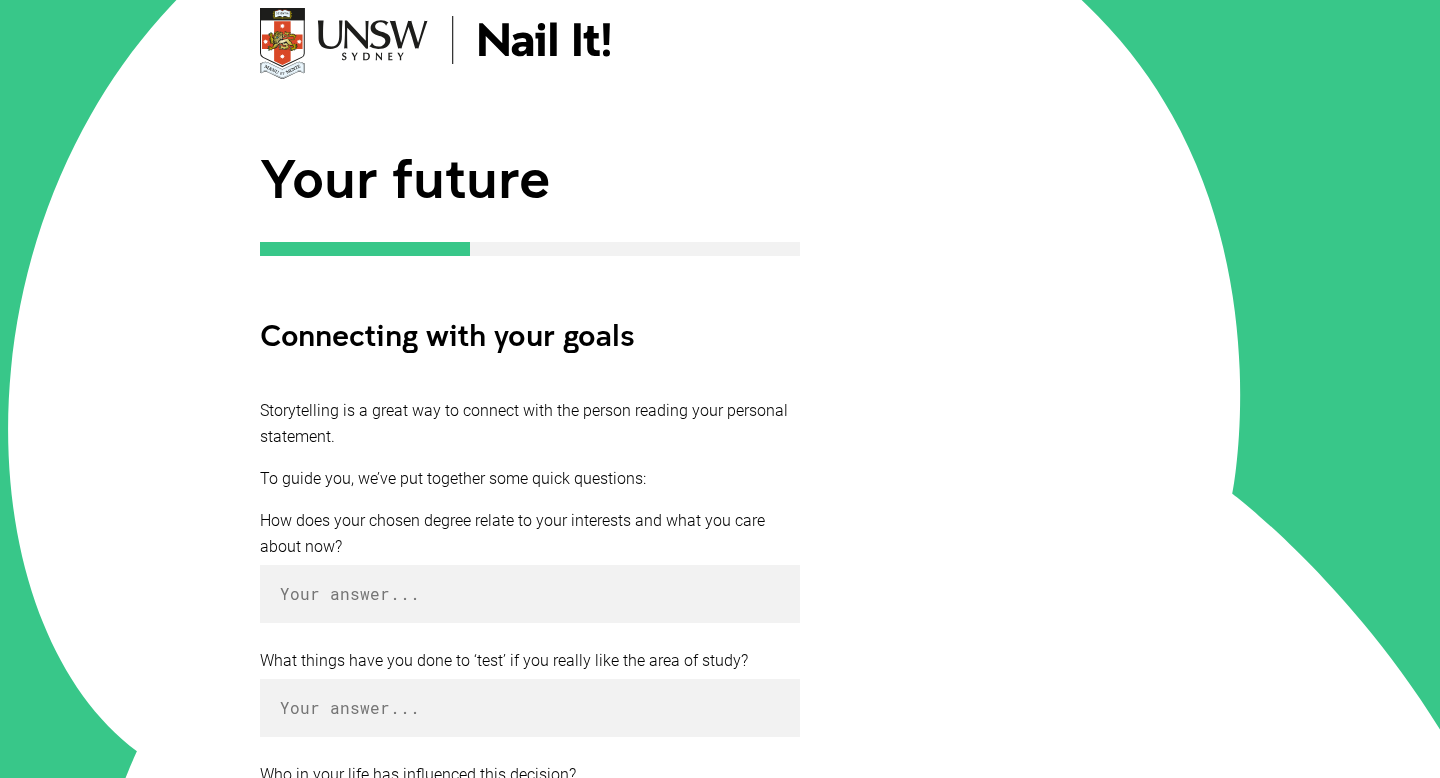 scroll, scrollTop: 143, scrollLeft: 0, axis: vertical 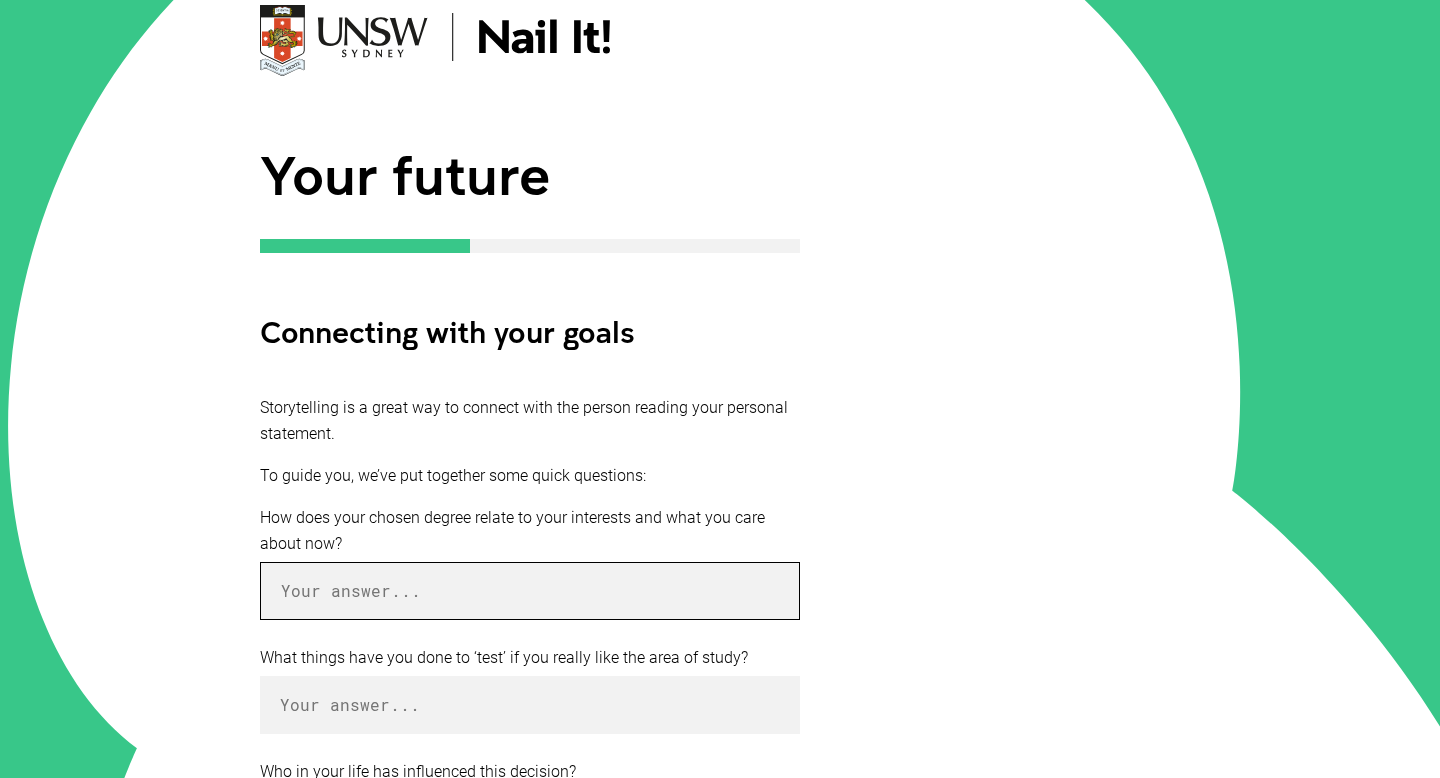 click at bounding box center (530, 591) 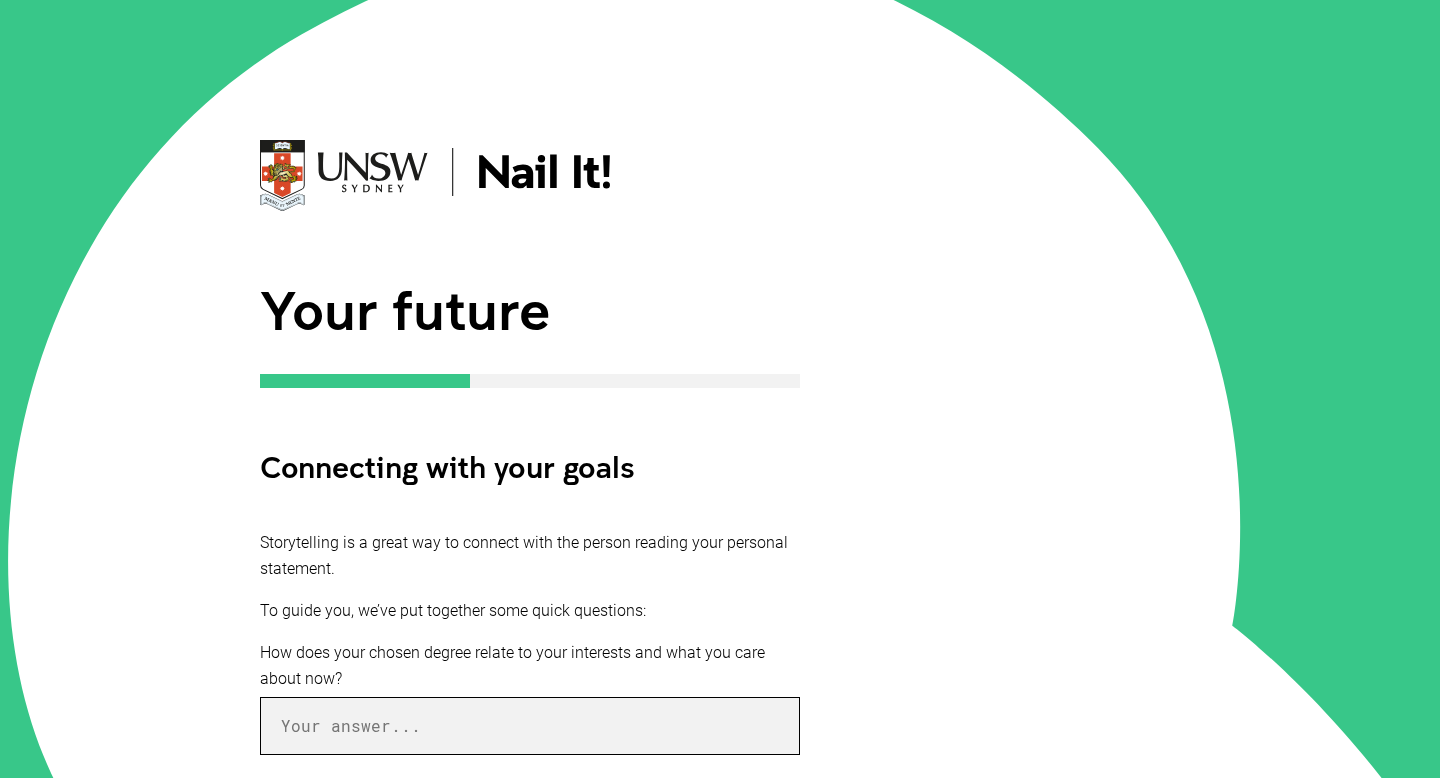 scroll, scrollTop: 0, scrollLeft: 0, axis: both 